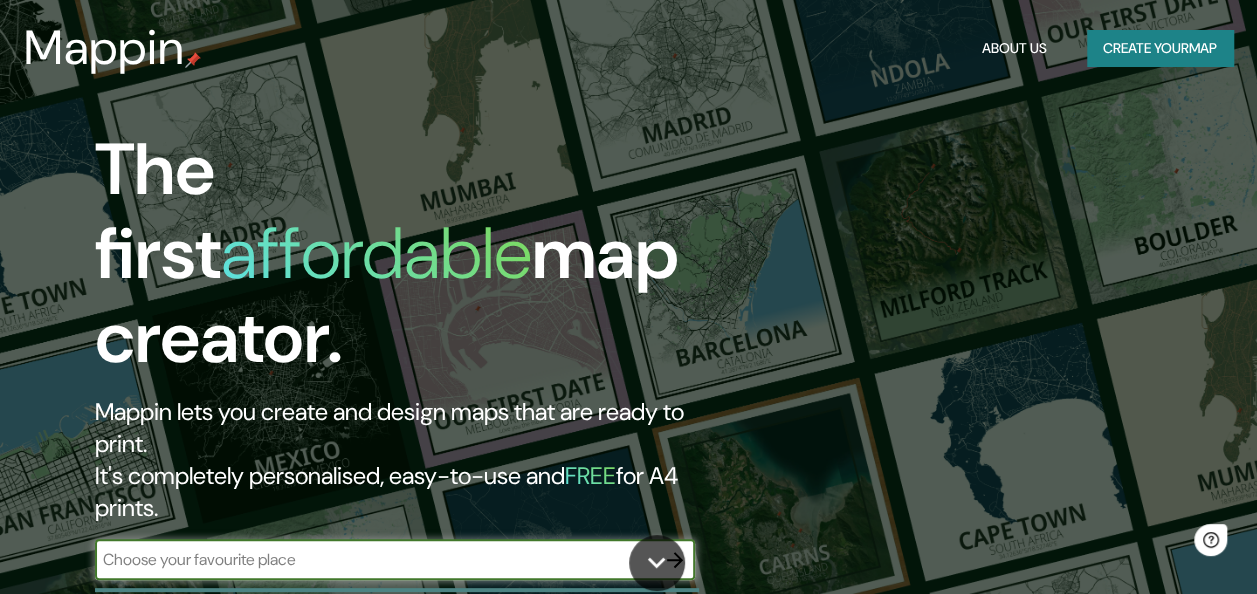 scroll, scrollTop: 0, scrollLeft: 0, axis: both 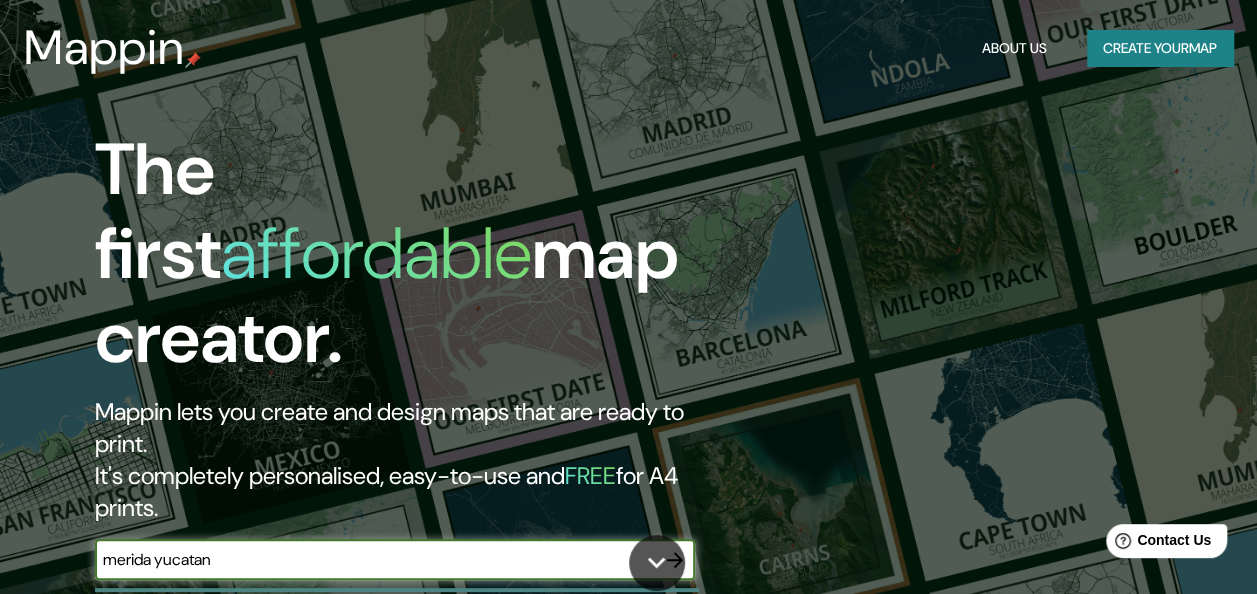 type on "merida yucatan" 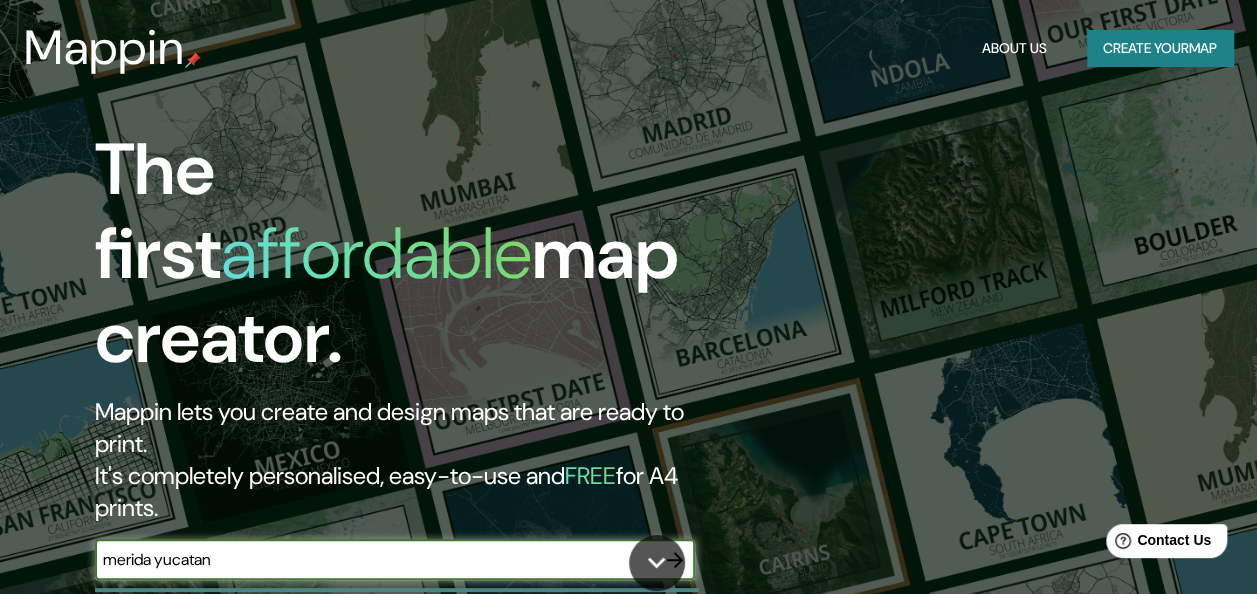 click 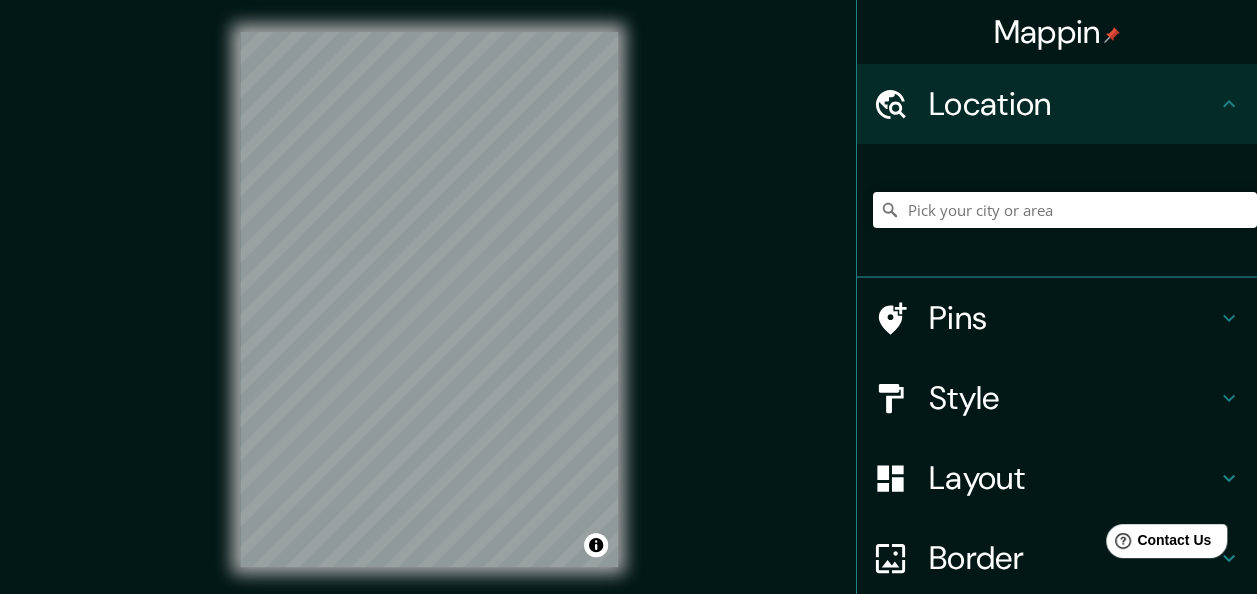 click on "Pins" at bounding box center (1073, 318) 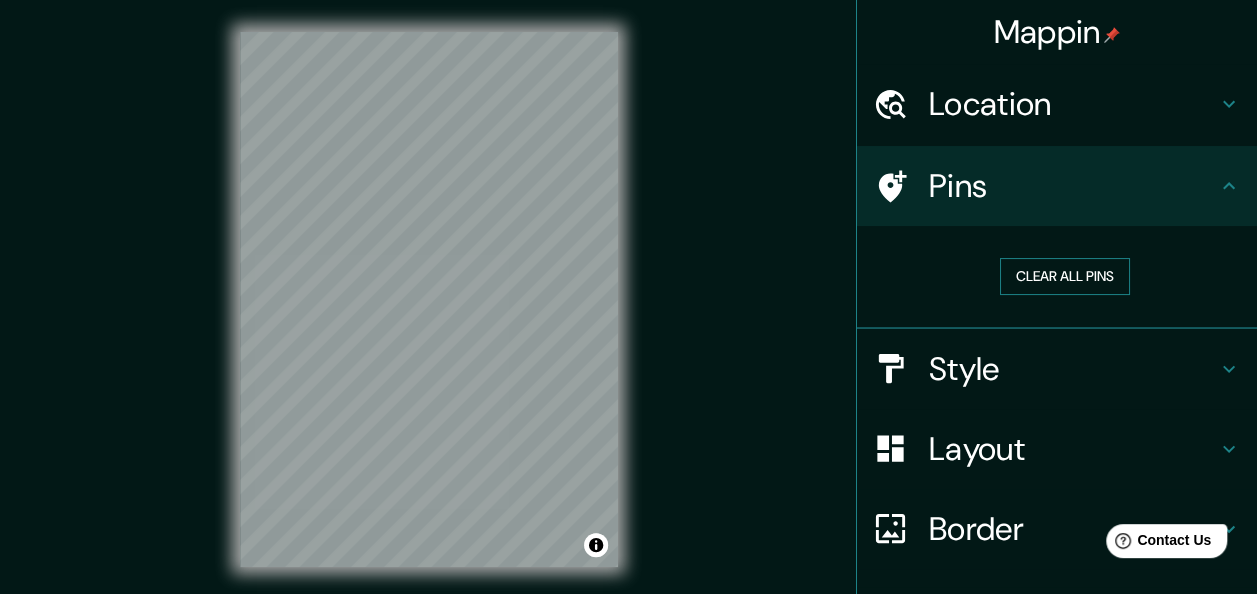 click on "Clear all pins" at bounding box center [1065, 276] 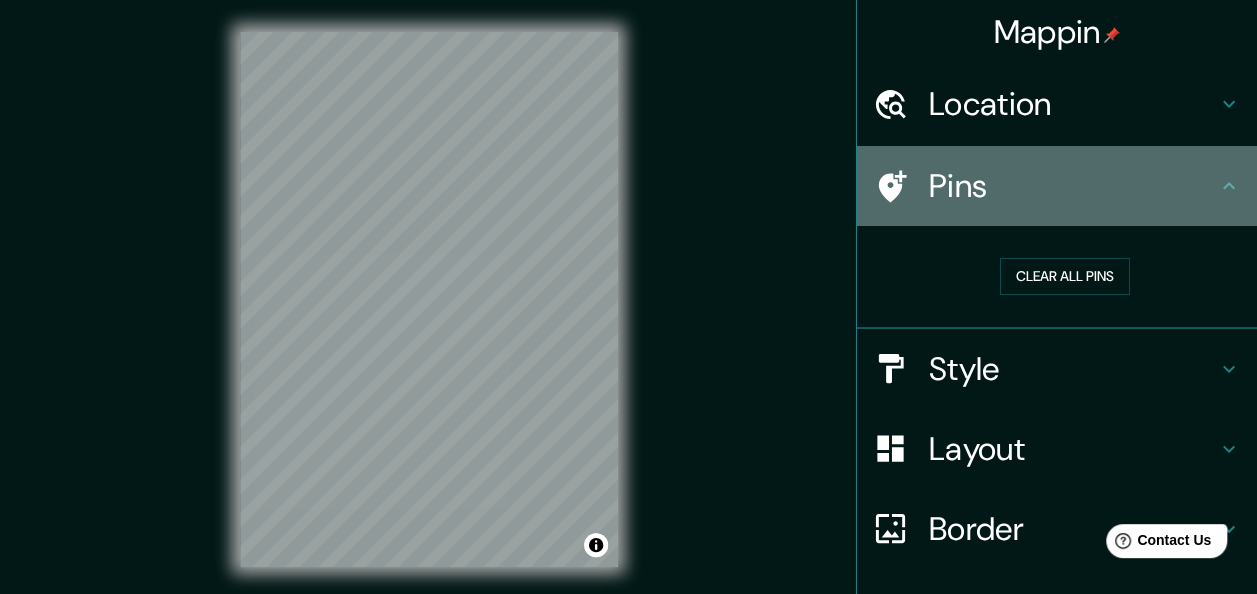 click at bounding box center [901, 186] 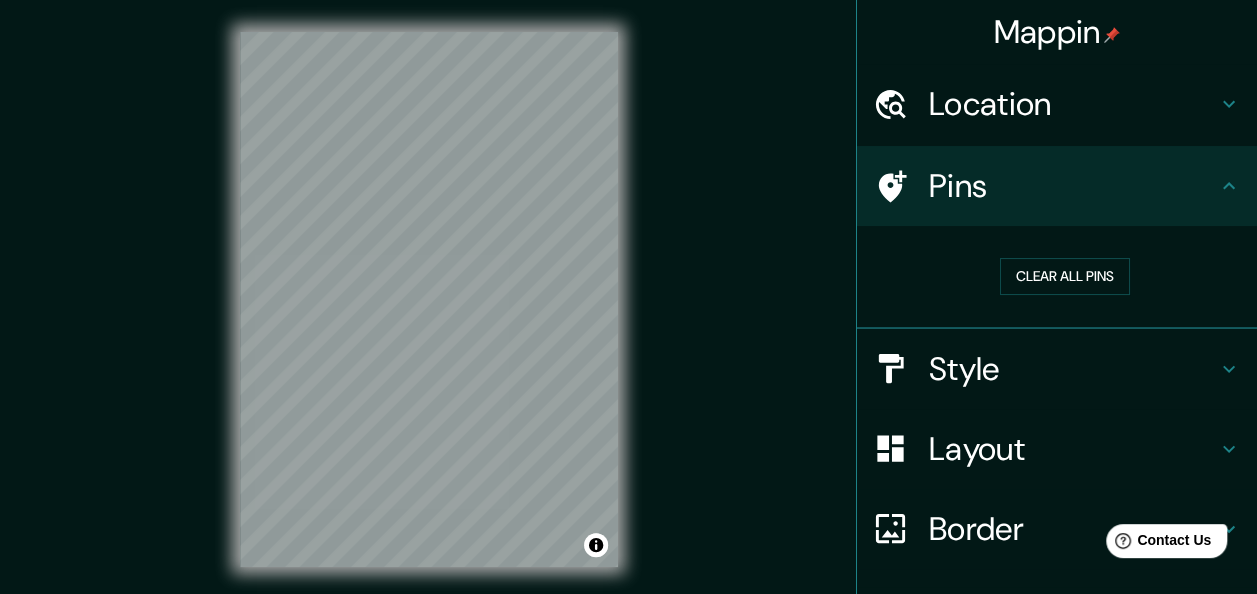 click on "Location" at bounding box center [1073, 104] 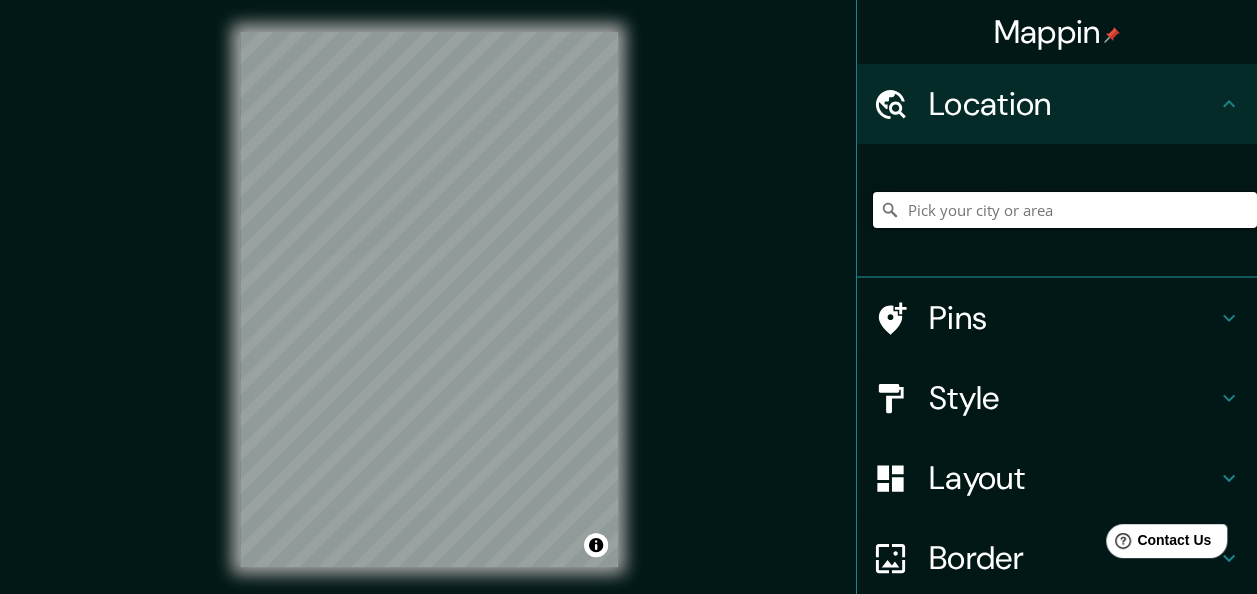 click at bounding box center (1065, 210) 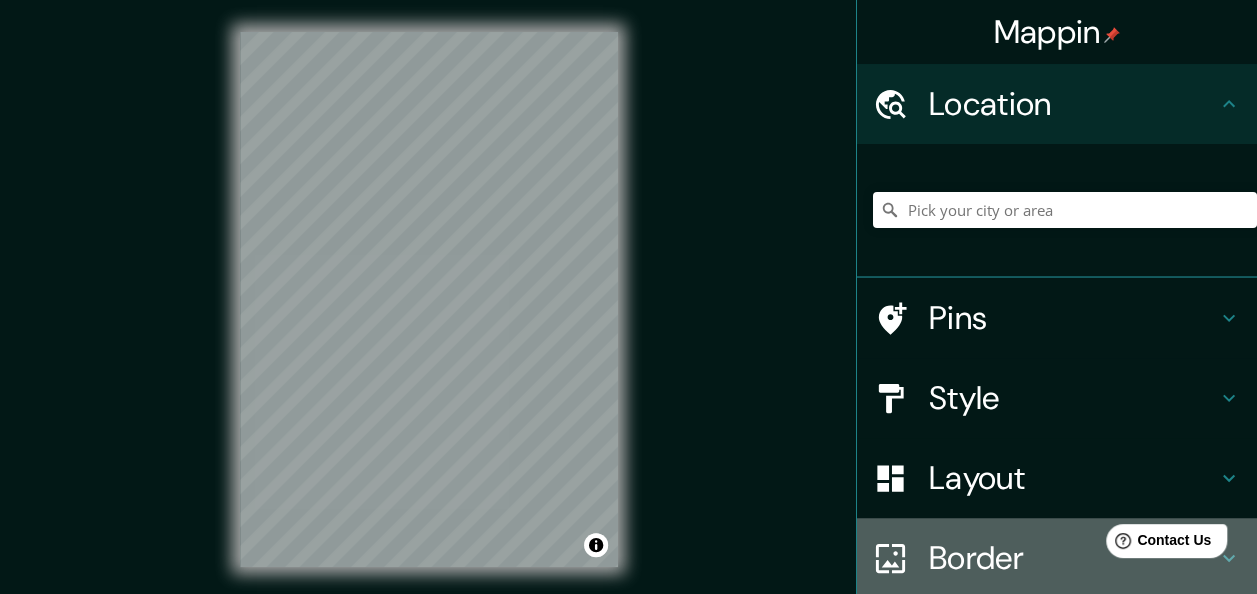 click on "Border" at bounding box center [1073, 558] 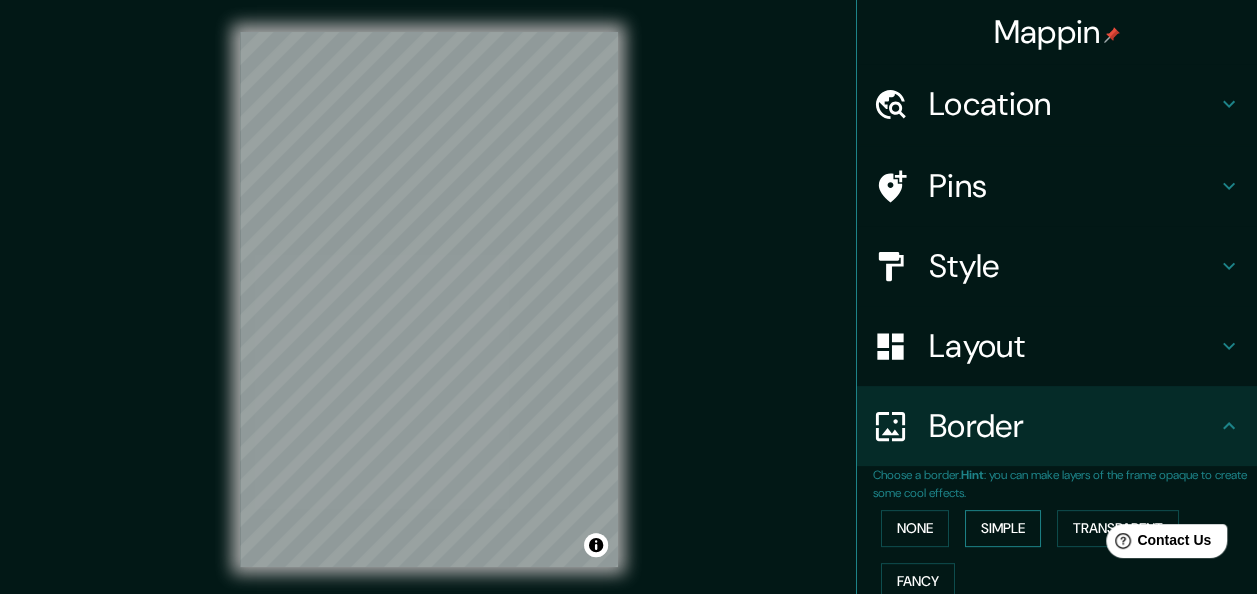 click on "Simple" at bounding box center [1003, 528] 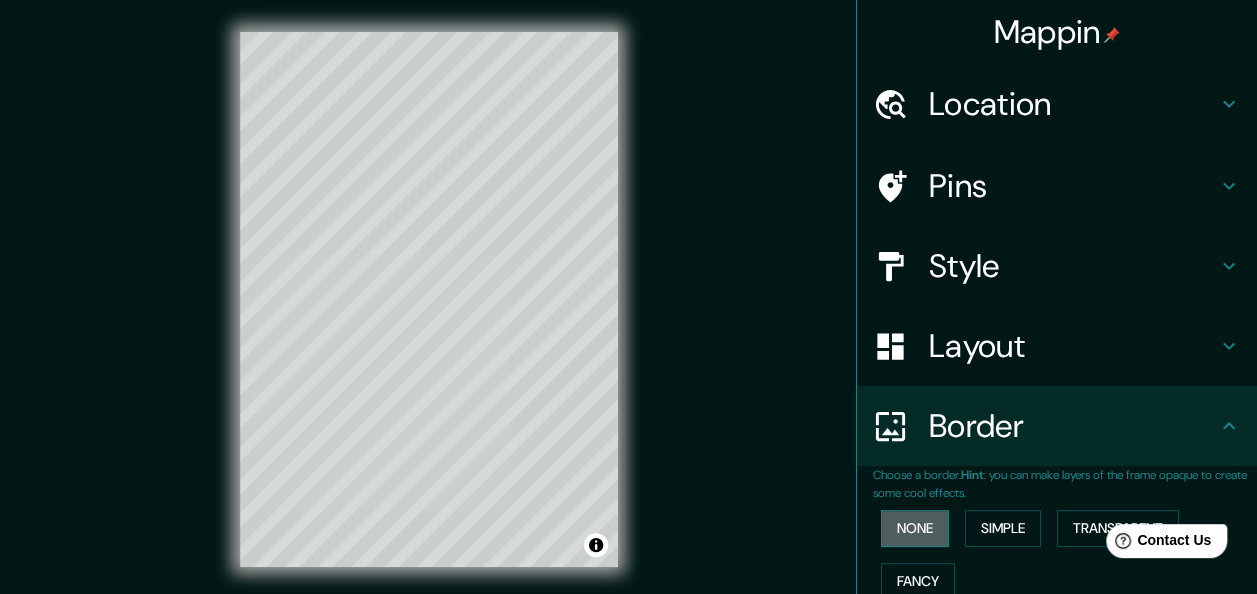 click on "None" at bounding box center [915, 528] 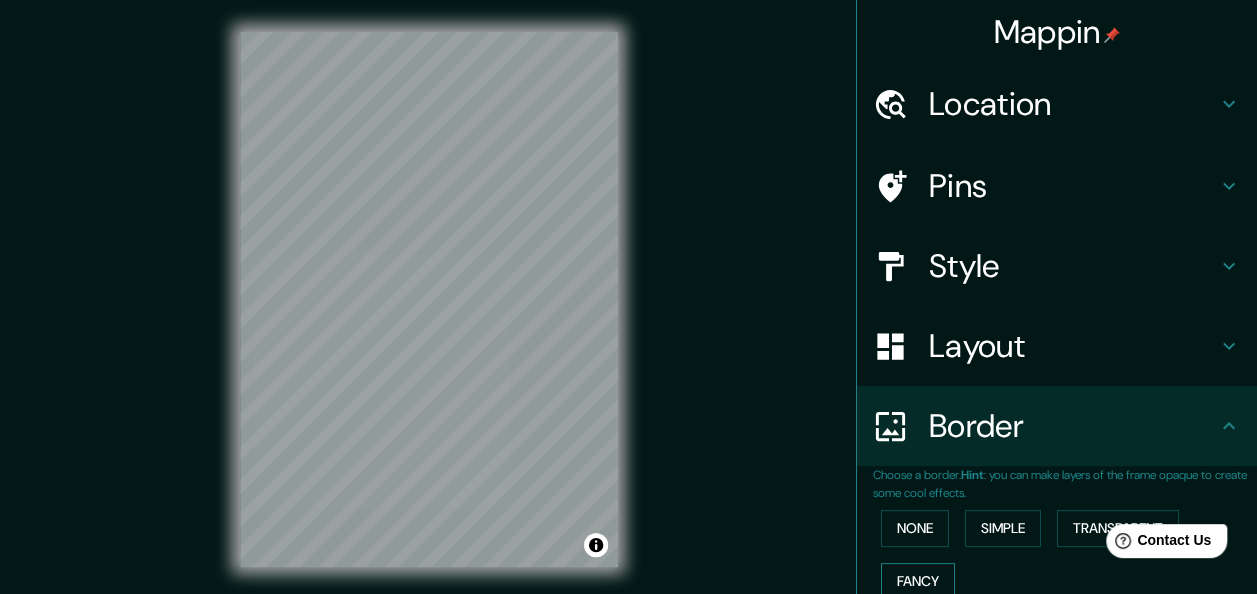 click on "Fancy" at bounding box center [918, 581] 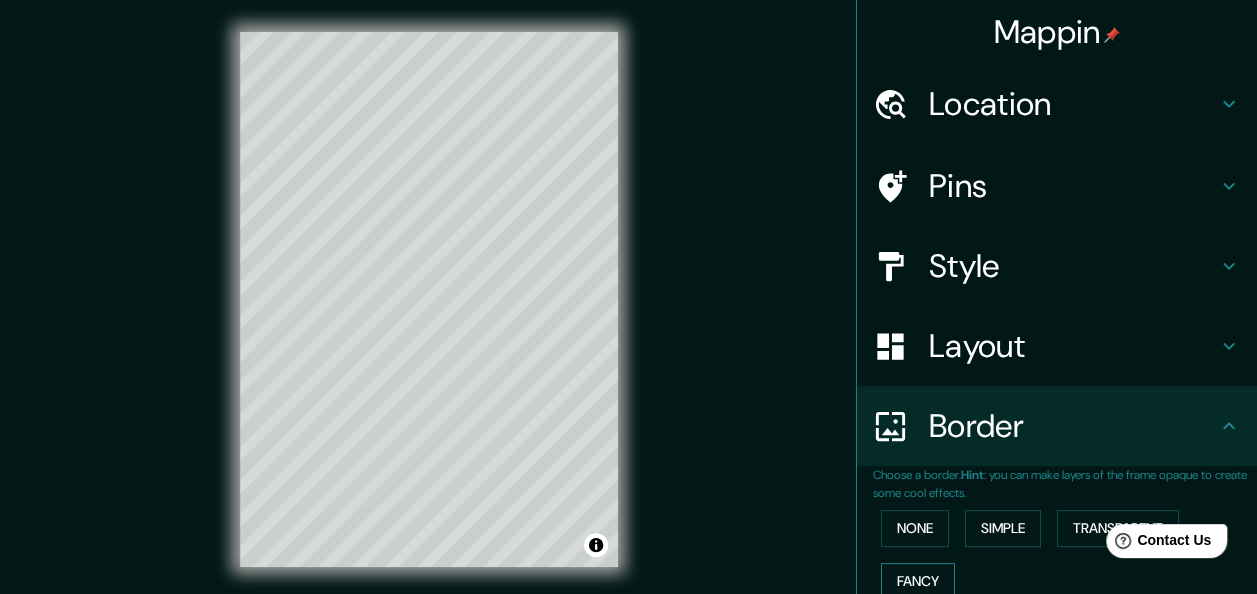 click on "Fancy" at bounding box center [918, 581] 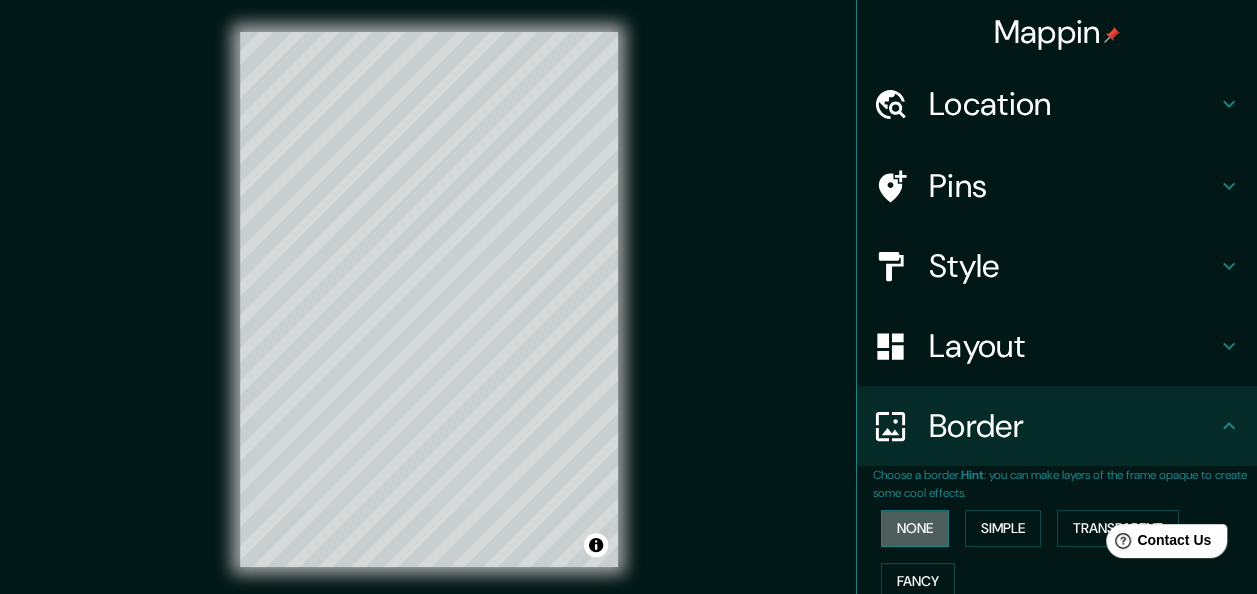 click on "None" at bounding box center [915, 528] 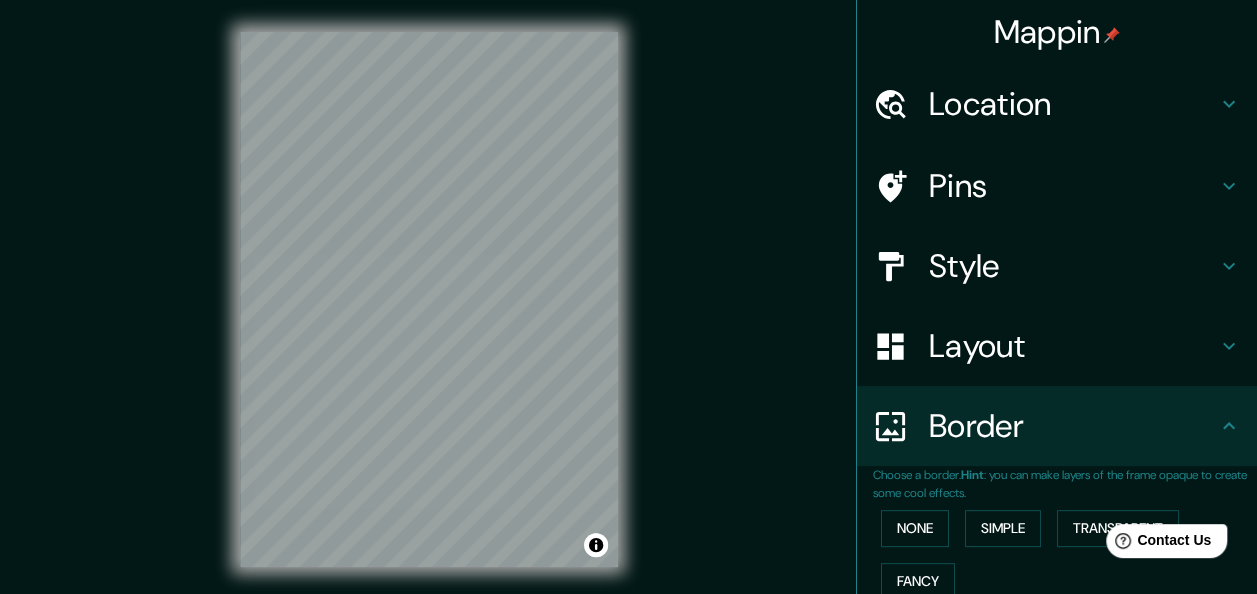 click on "Layout" at bounding box center [1073, 346] 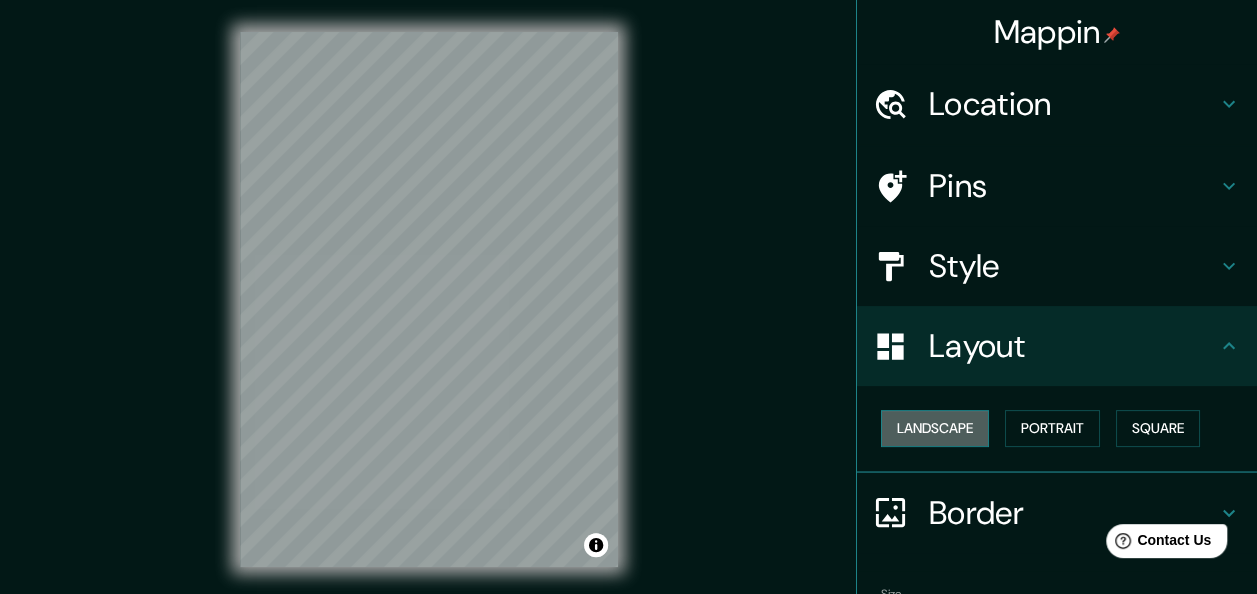 click on "Landscape" at bounding box center (935, 428) 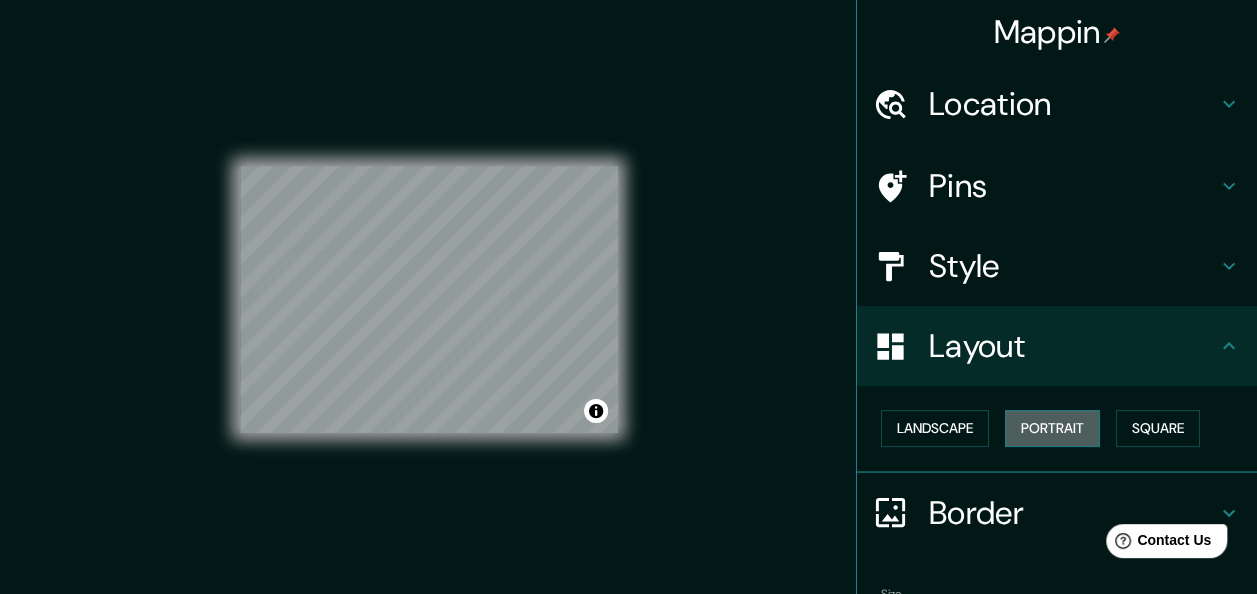 click on "Portrait" at bounding box center [1052, 428] 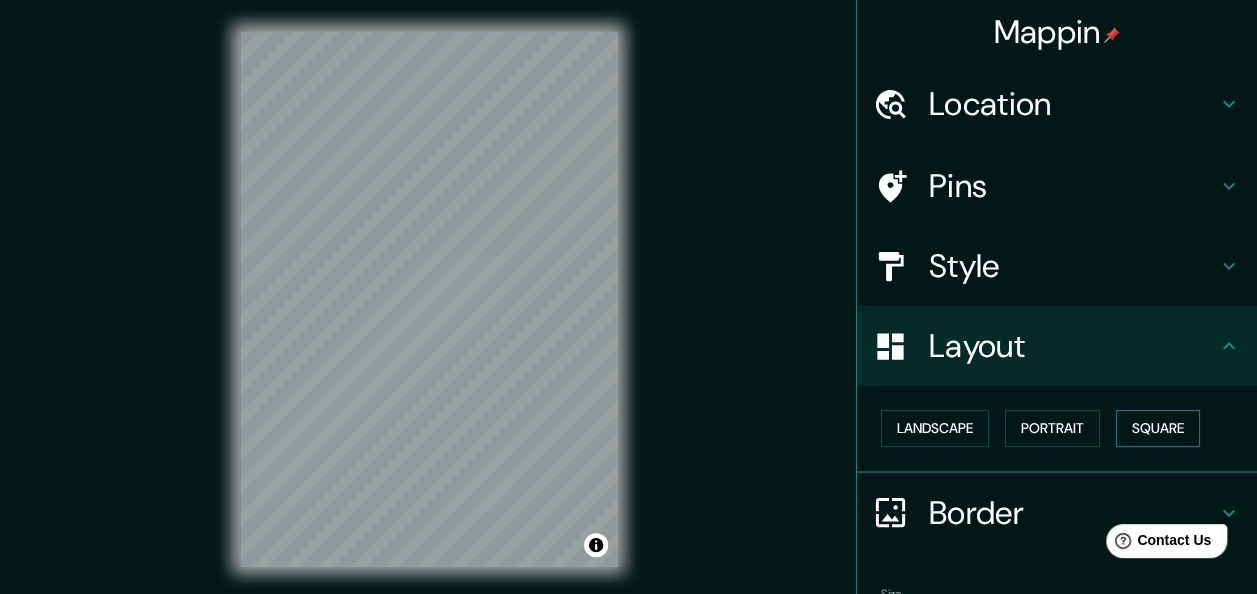 click on "Square" at bounding box center (1158, 428) 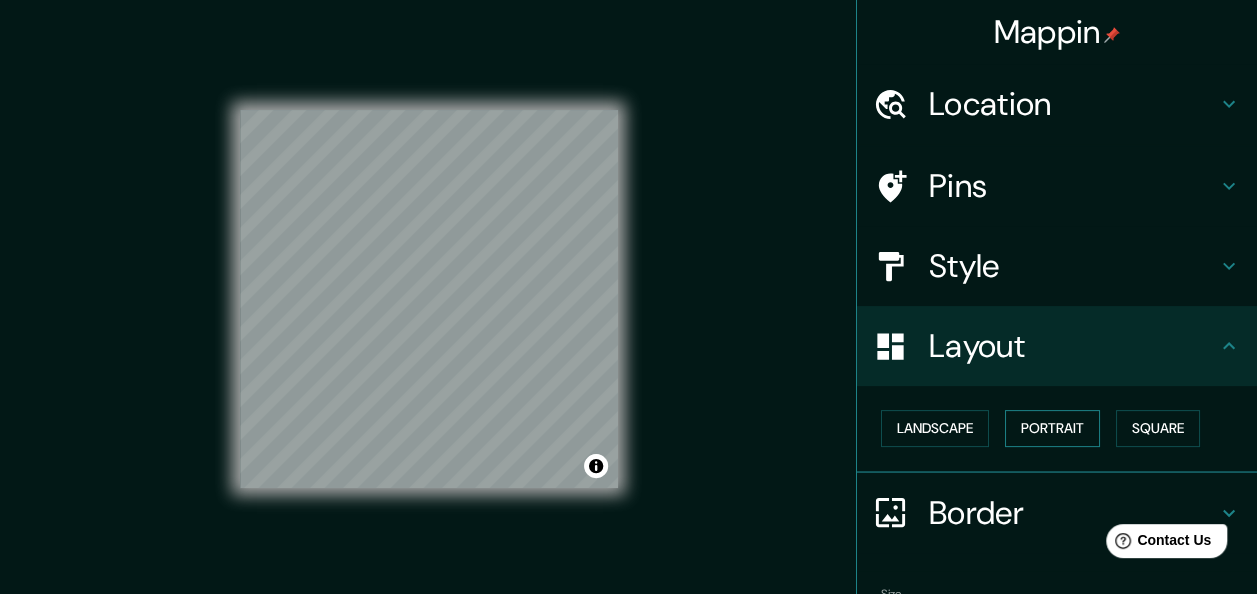click on "Portrait" at bounding box center (1052, 428) 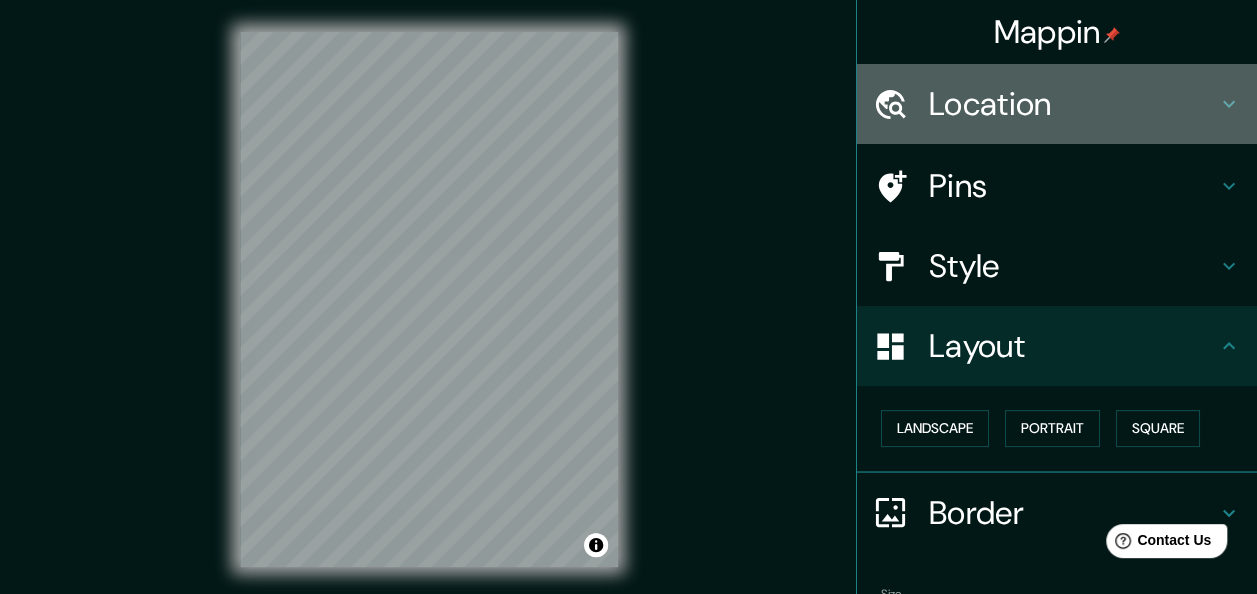 click on "Location" at bounding box center [1073, 104] 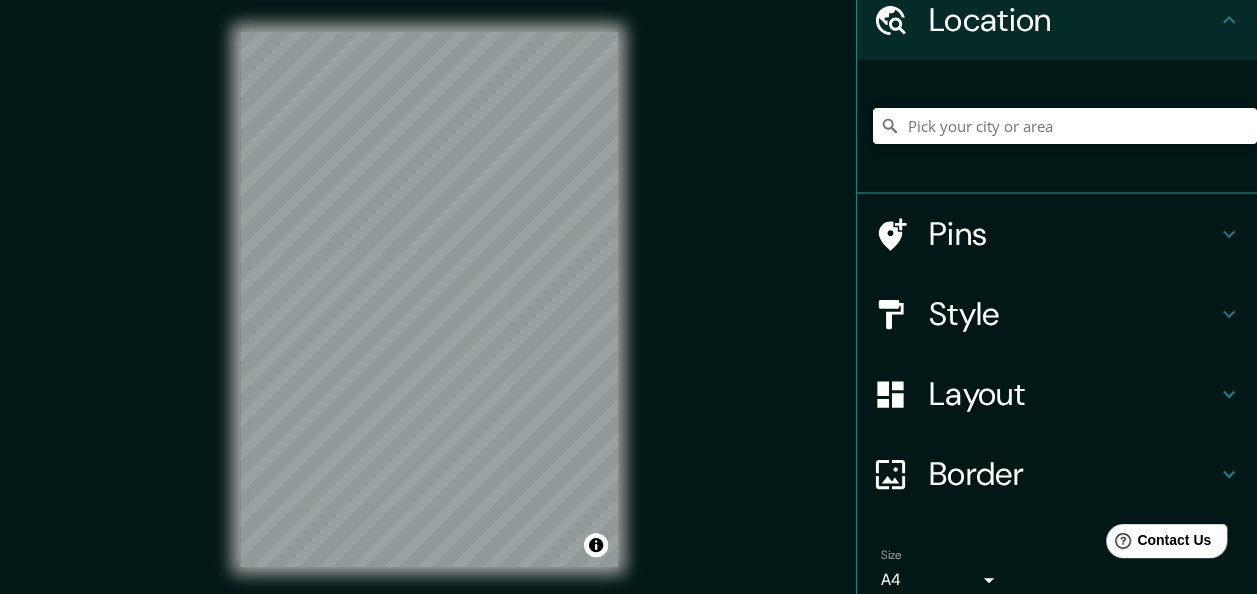 scroll, scrollTop: 170, scrollLeft: 0, axis: vertical 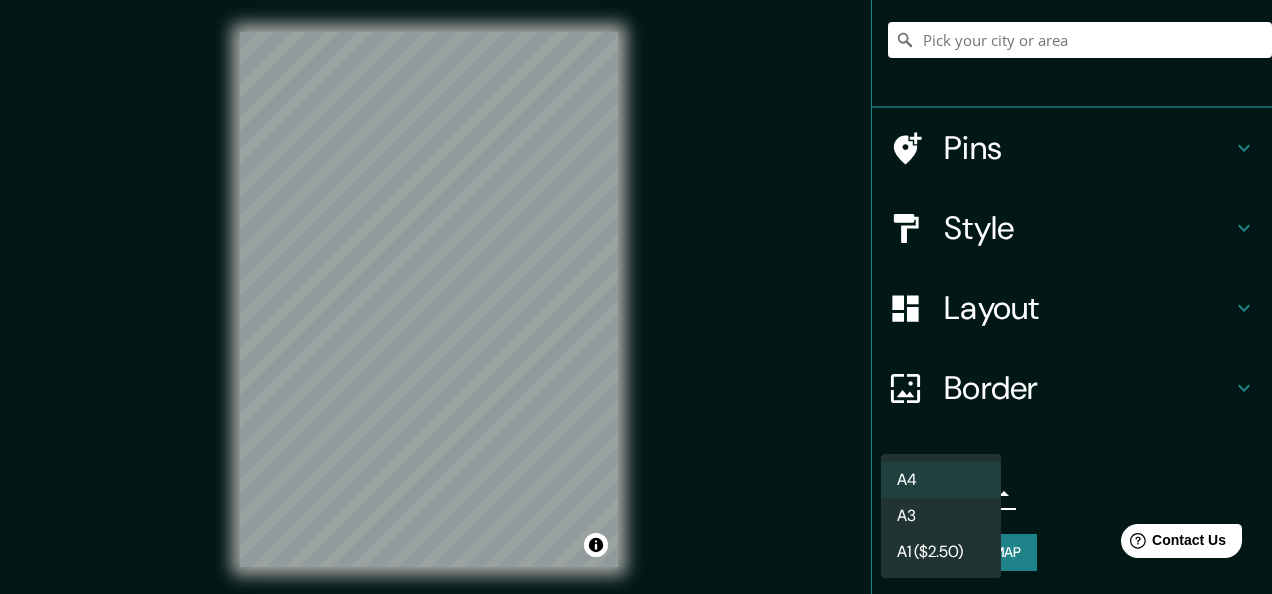 click on "Mappin Location Pins Style Layout Border Choose a border.  Hint : you can make layers of the frame opaque to create some cool effects. None Simple Transparent Fancy Size A4 single Create your map © Mapbox   © OpenStreetMap   Improve this map Any problems, suggestions, or concerns please email    [EMAIL_ADDRESS][DOMAIN_NAME] . . . A4 A3 A1 ($2.50)" at bounding box center (636, 297) 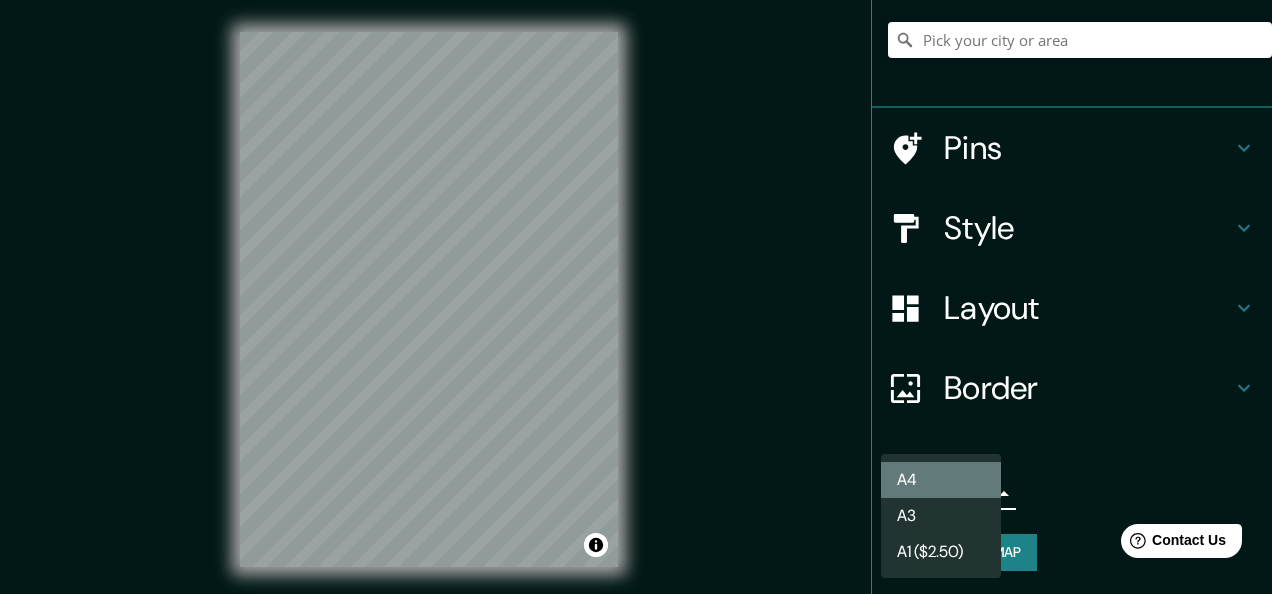 click on "A4" at bounding box center [941, 480] 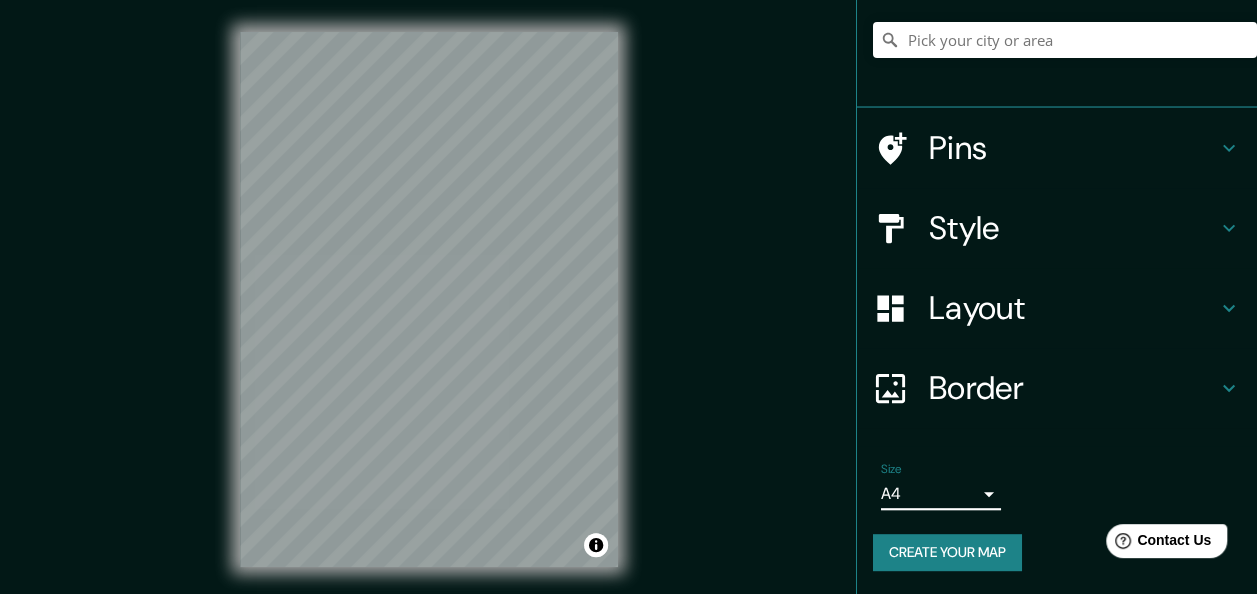 click on "Create your map" at bounding box center (947, 552) 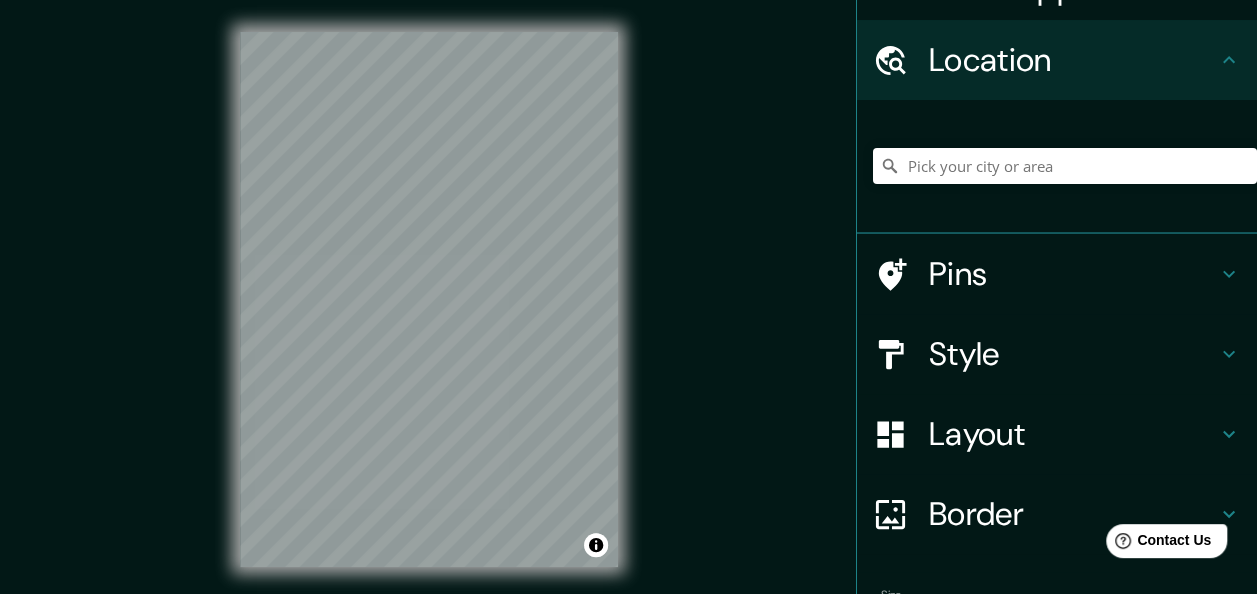 scroll, scrollTop: 0, scrollLeft: 0, axis: both 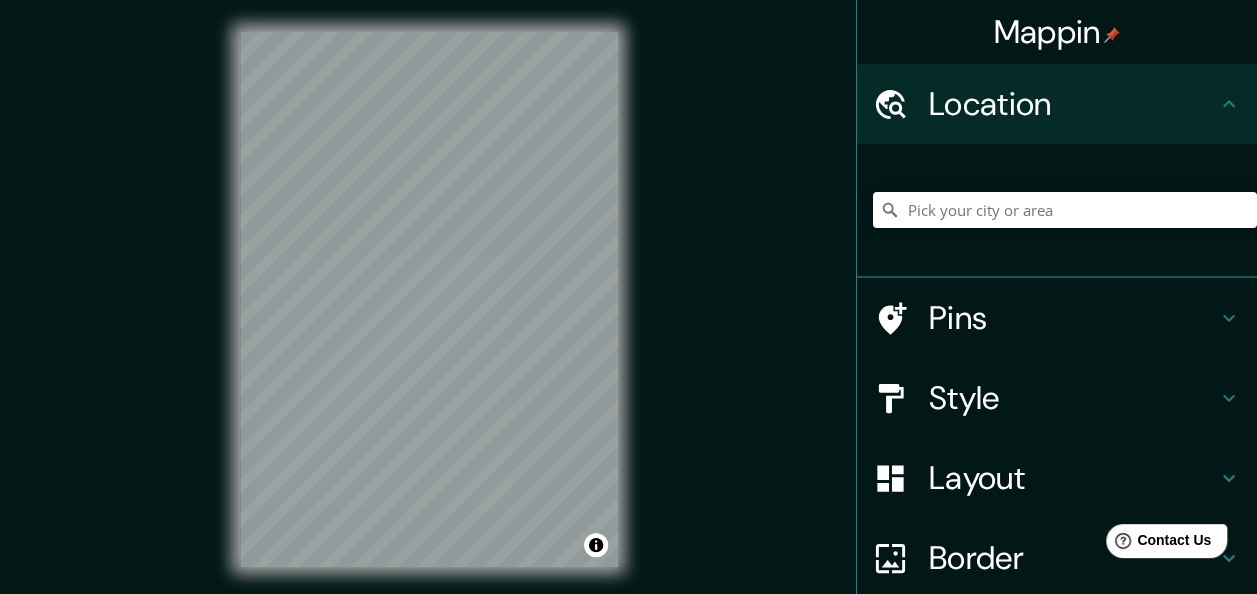 click 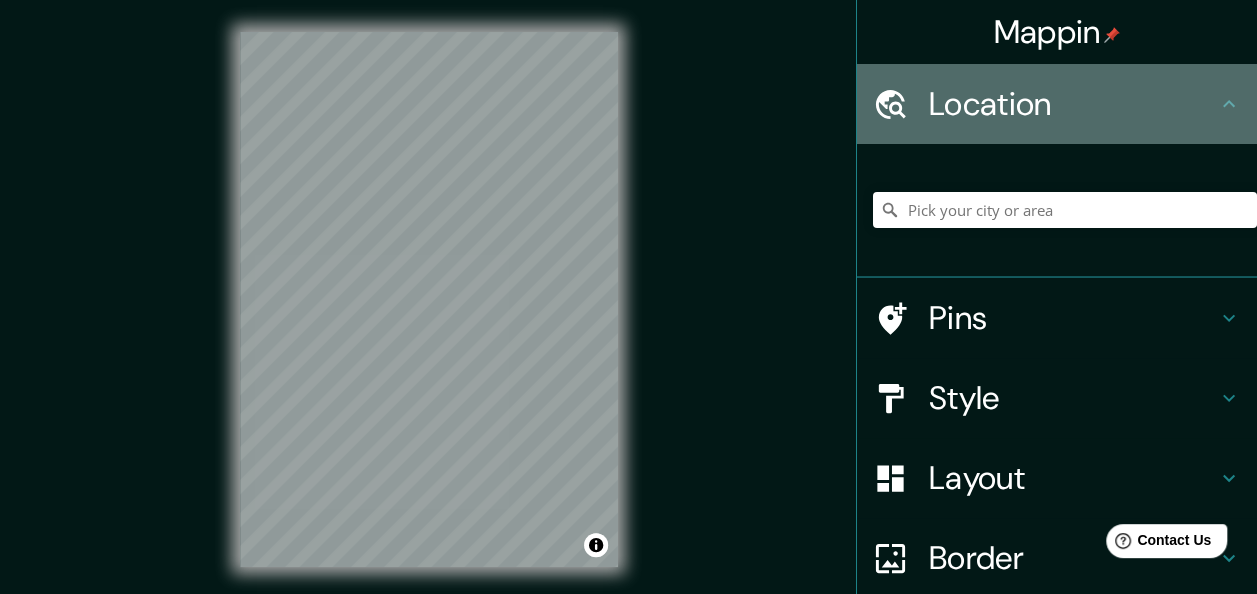 click 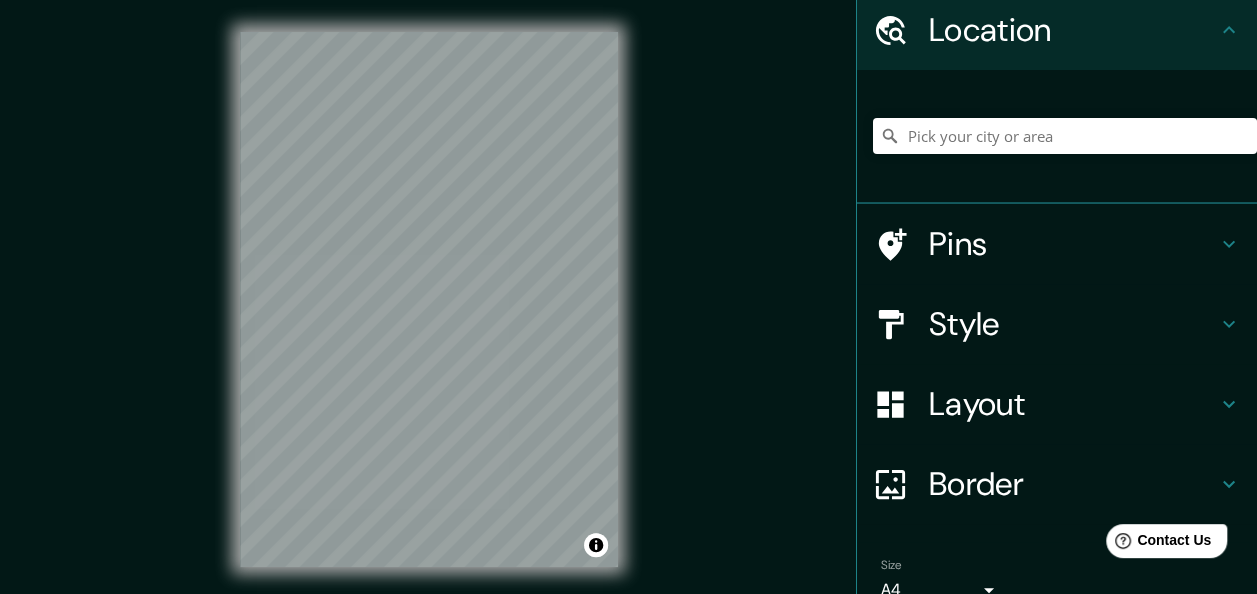 scroll, scrollTop: 170, scrollLeft: 0, axis: vertical 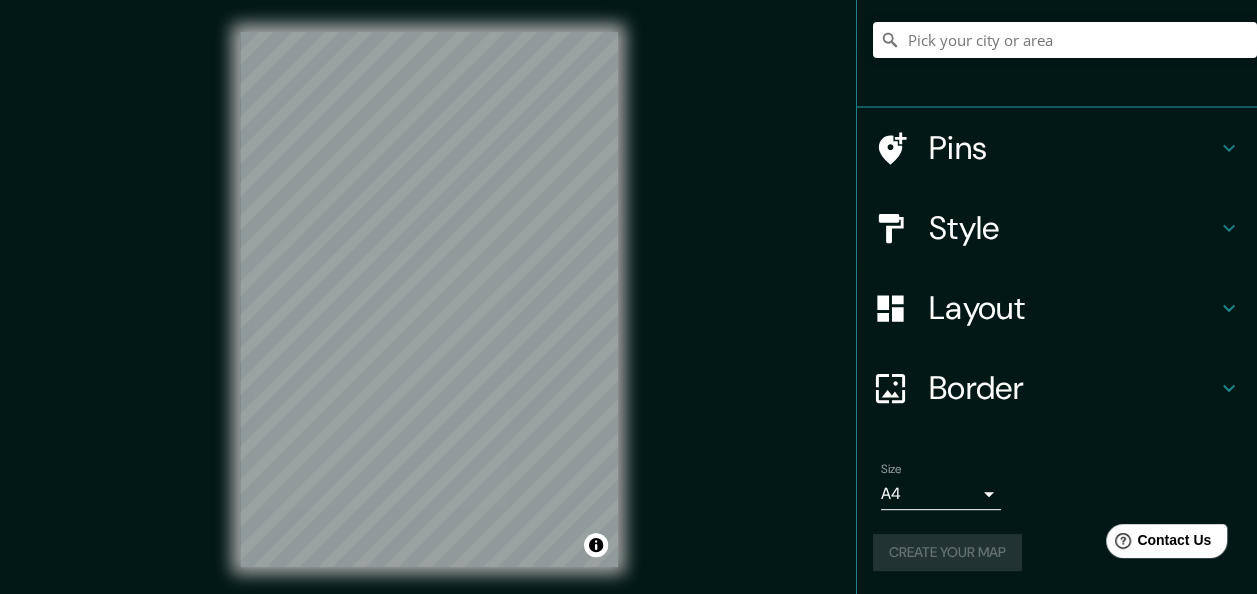 click on "Create your map" at bounding box center (1057, 552) 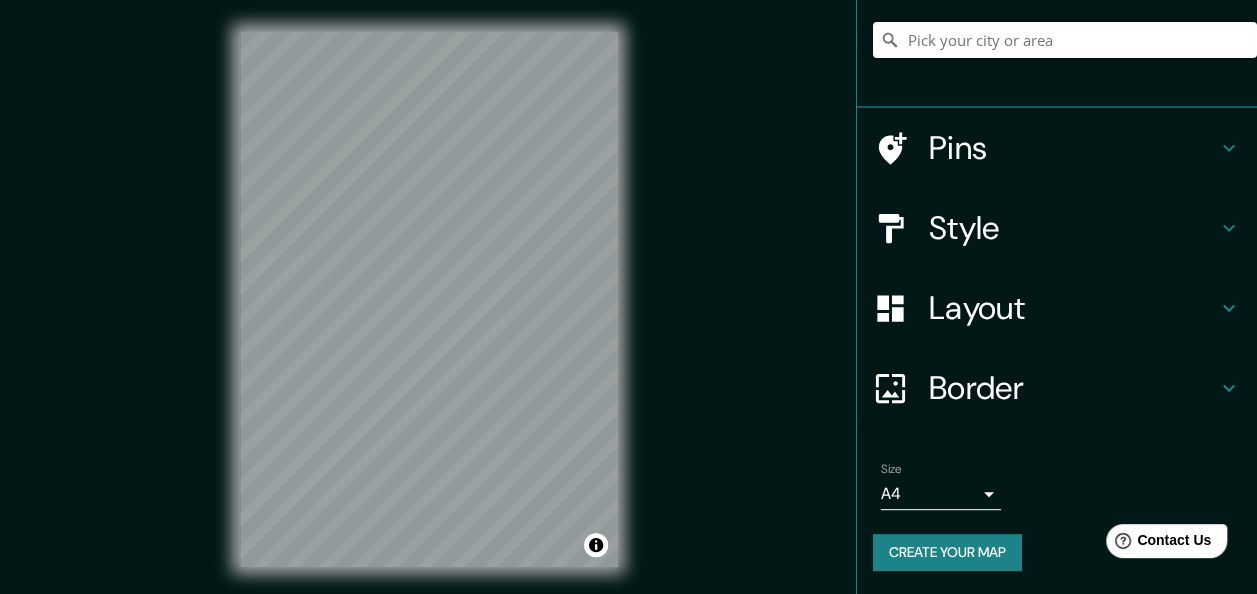 click on "Create your map" at bounding box center [947, 552] 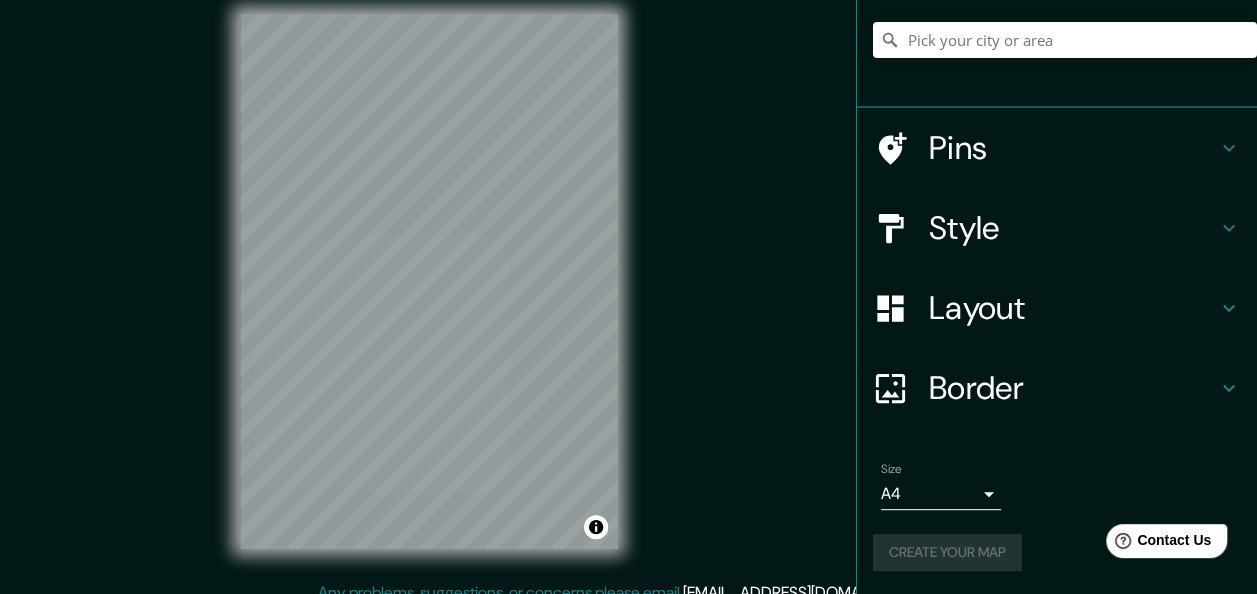 scroll, scrollTop: 36, scrollLeft: 0, axis: vertical 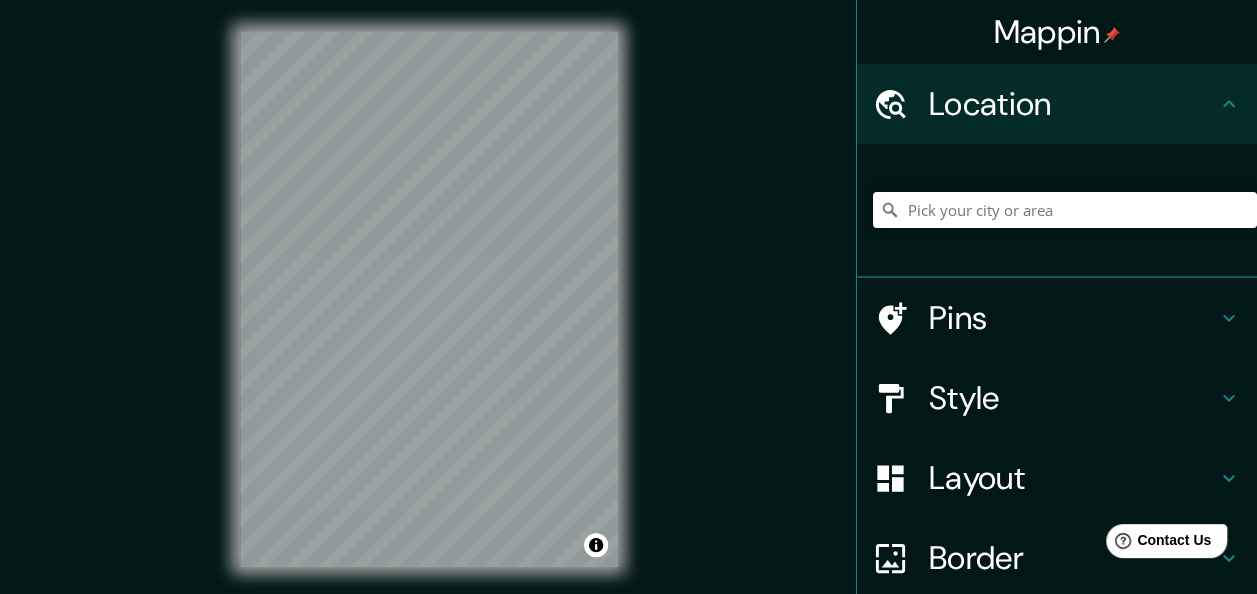 click on "Mappin Location Pins Style Layout Border Choose a border.  Hint : you can make layers of the frame opaque to create some cool effects. None Simple Transparent Fancy Size A4 single Create your map © Mapbox   © OpenStreetMap   Improve this map Any problems, suggestions, or concerns please email    [EMAIL_ADDRESS][DOMAIN_NAME] . . ." at bounding box center [628, 315] 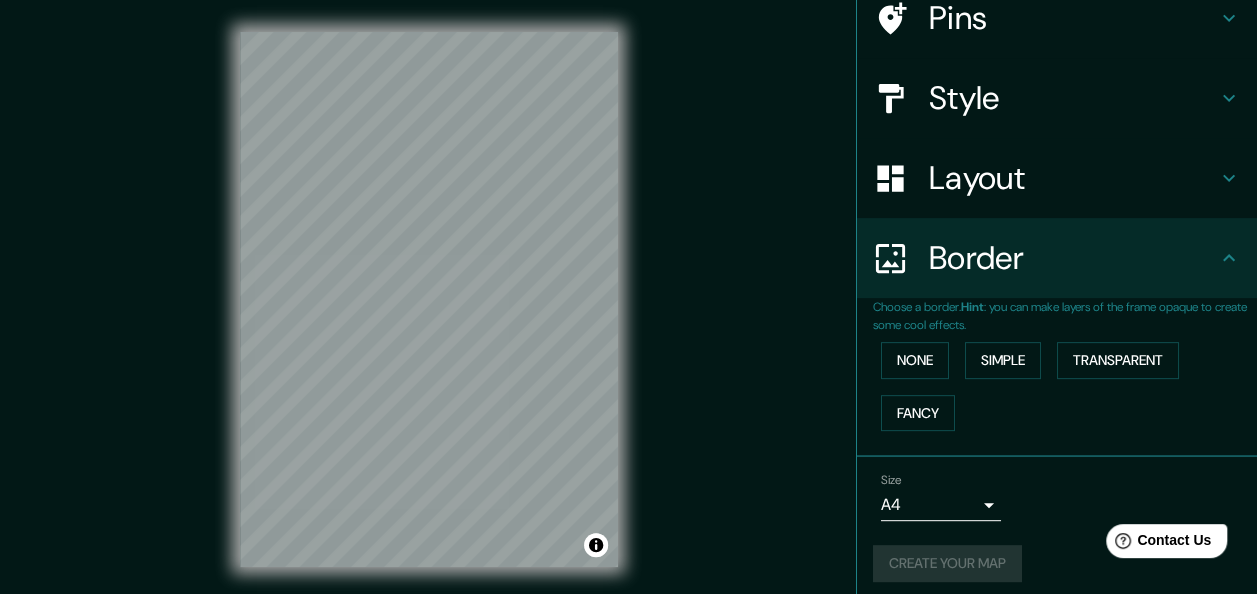 scroll, scrollTop: 178, scrollLeft: 0, axis: vertical 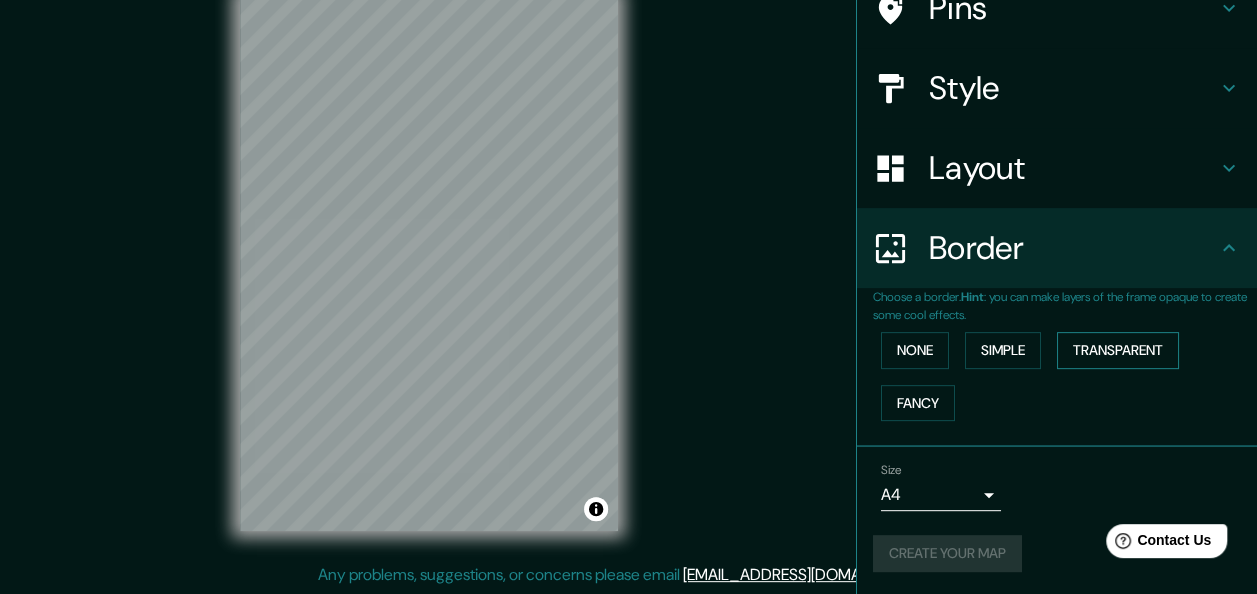 click on "Transparent" at bounding box center (1118, 350) 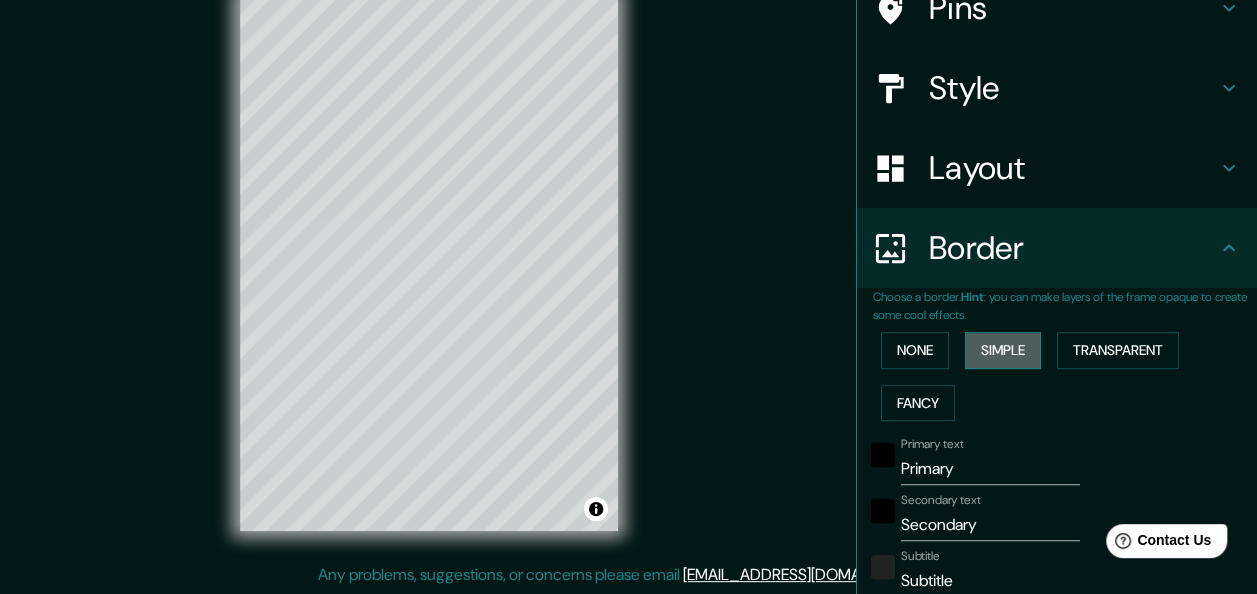 click on "Simple" at bounding box center (1003, 350) 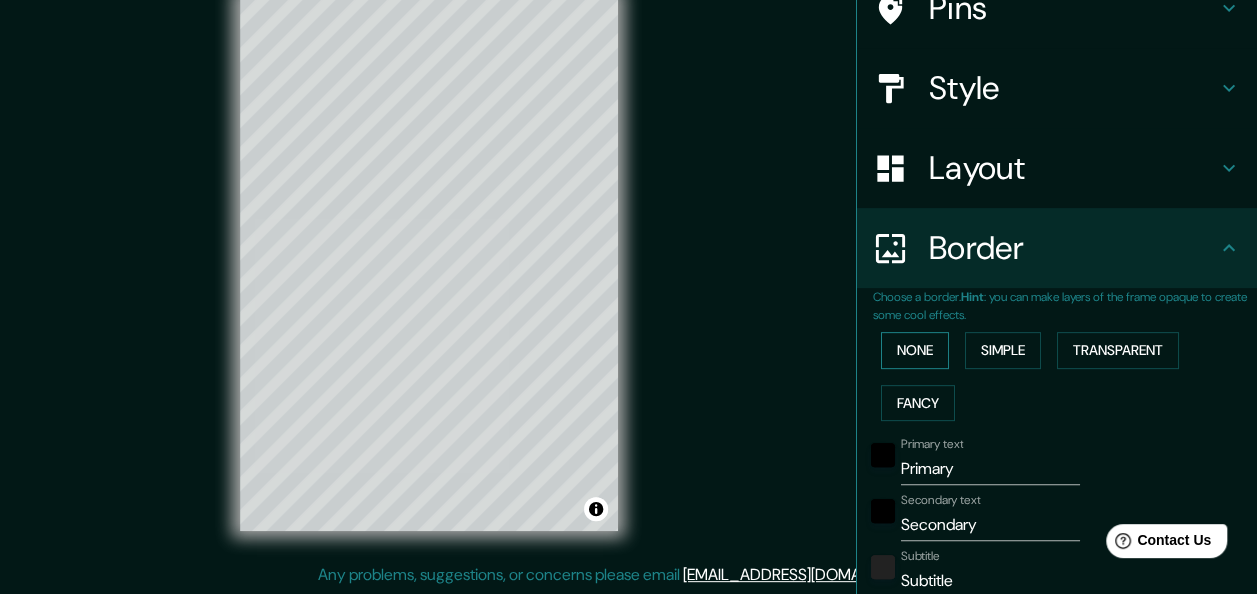 click on "None" at bounding box center [915, 350] 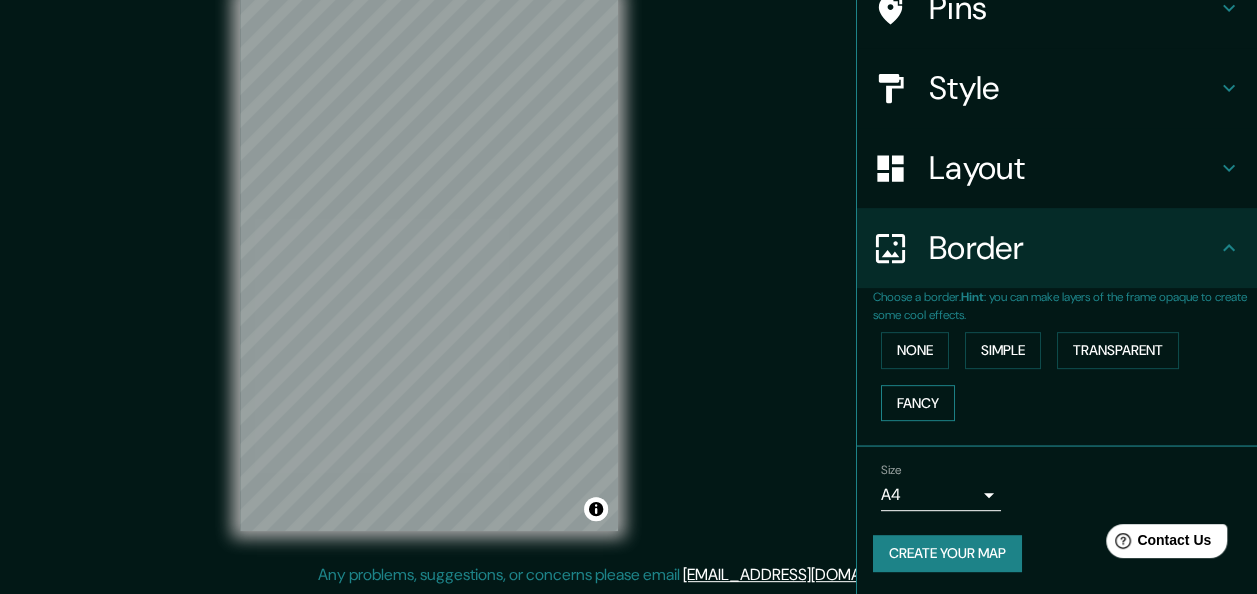 click on "Fancy" at bounding box center (918, 403) 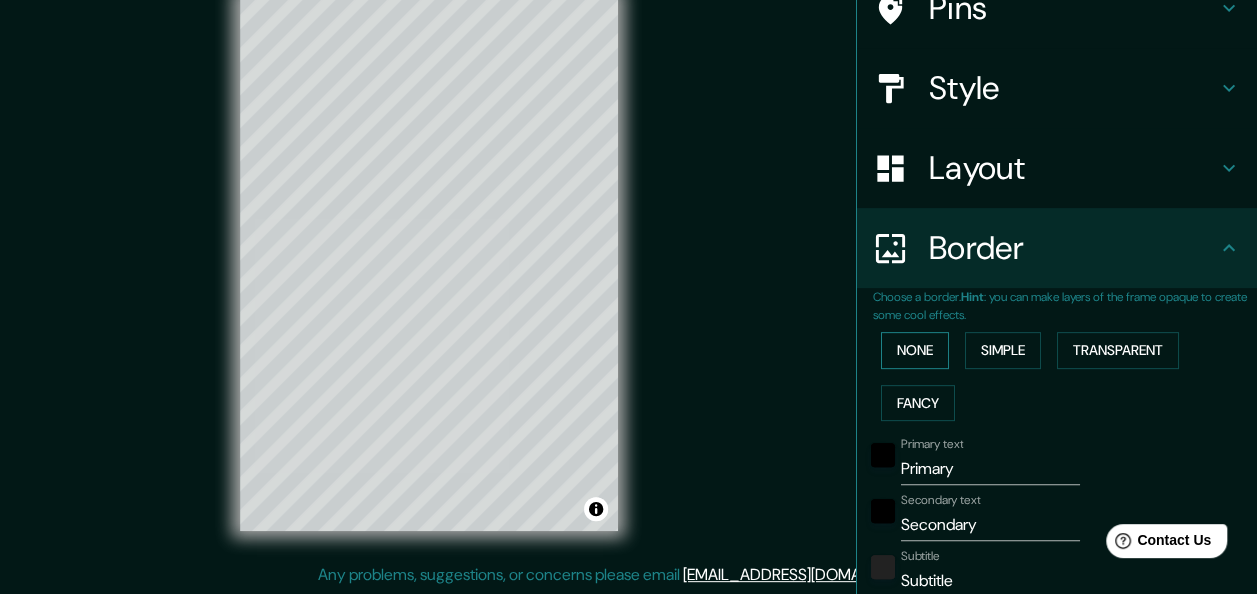 click on "None" at bounding box center (915, 350) 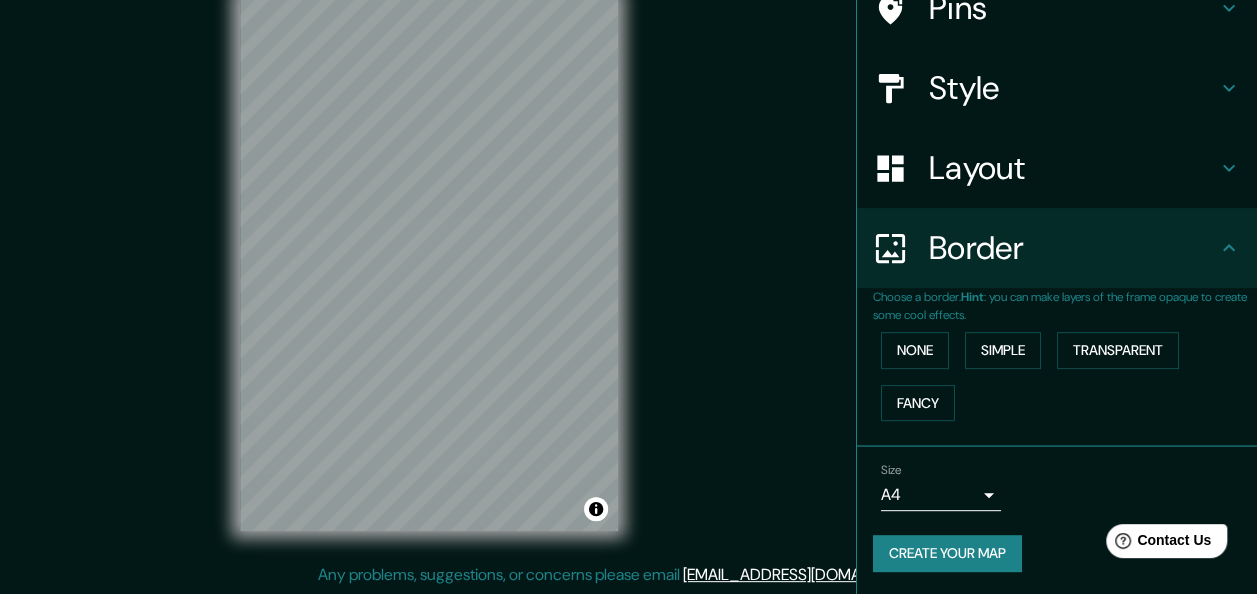 click on "Create your map" at bounding box center (947, 553) 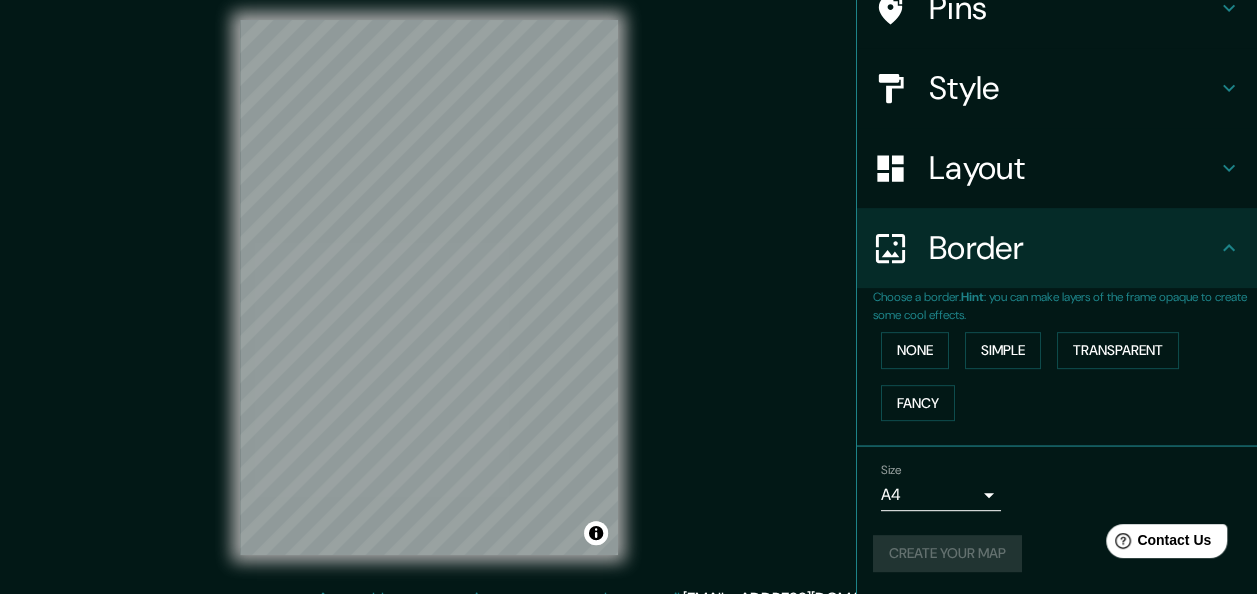 scroll, scrollTop: 0, scrollLeft: 0, axis: both 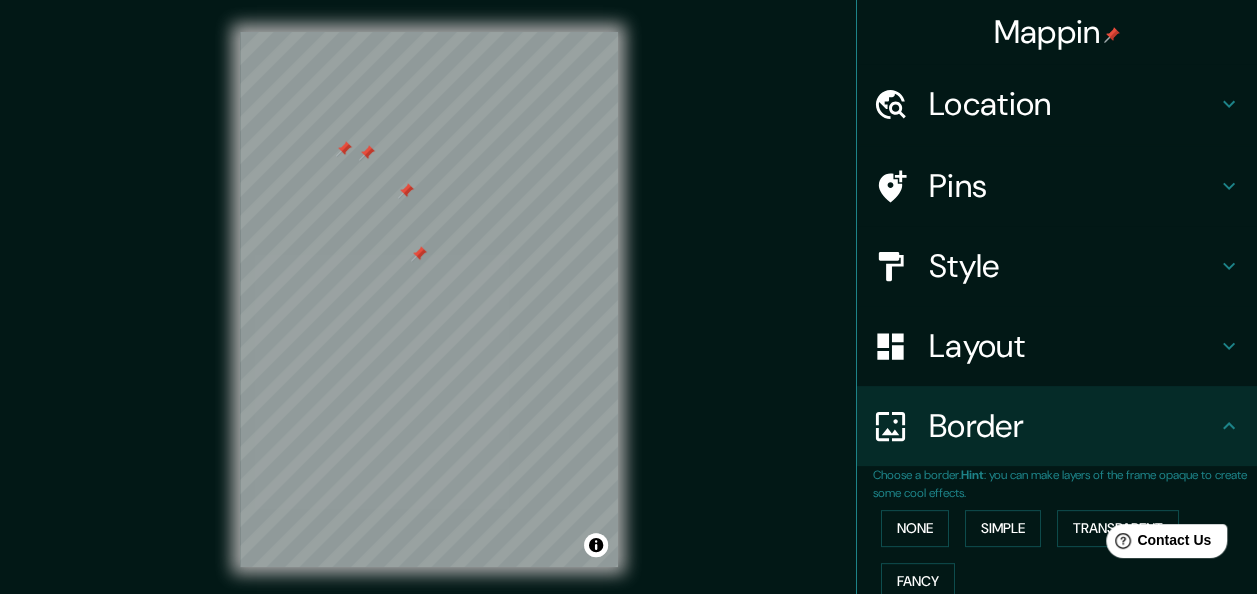 click on "Pins" at bounding box center (1073, 186) 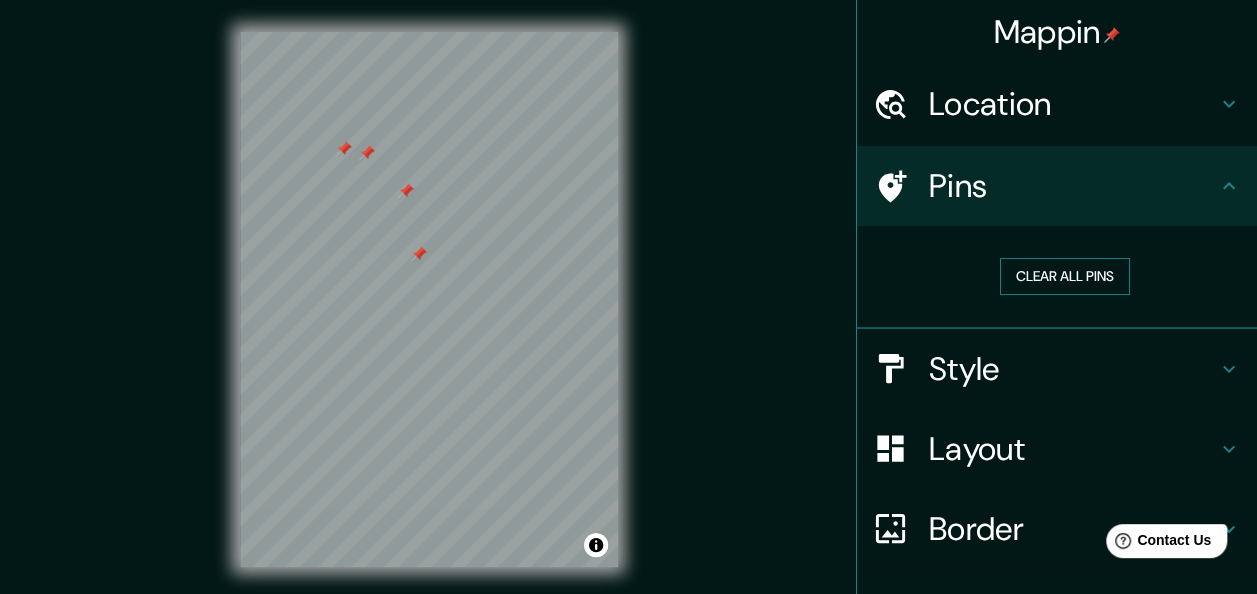 click on "Clear all pins" at bounding box center (1065, 276) 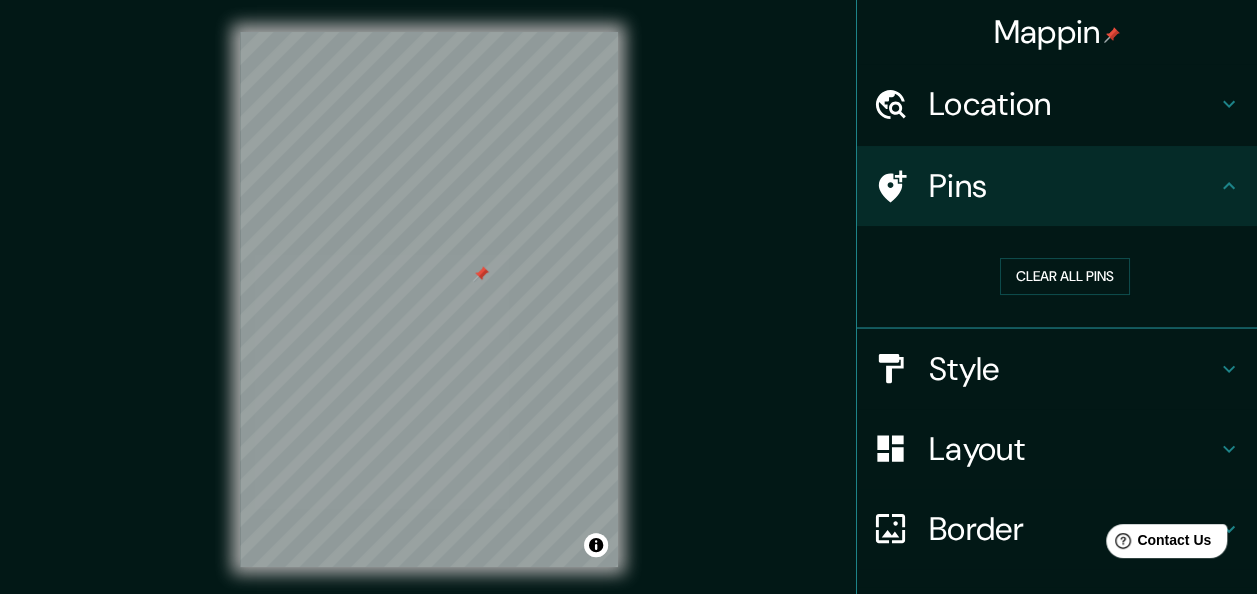 click at bounding box center [481, 274] 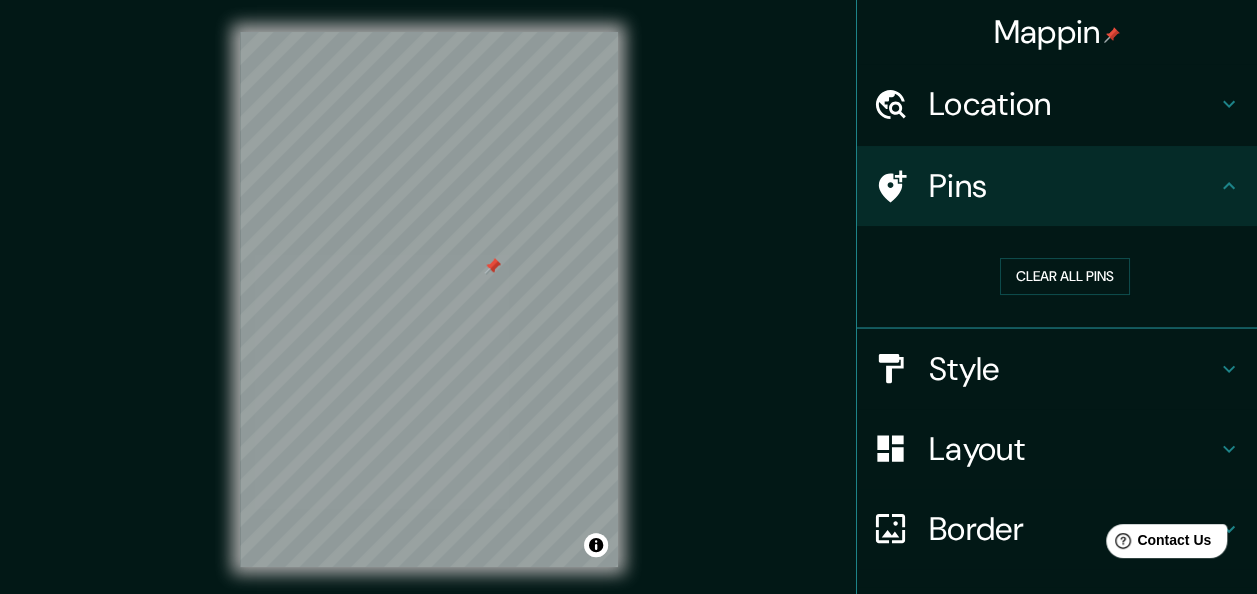 click at bounding box center (429, 32) 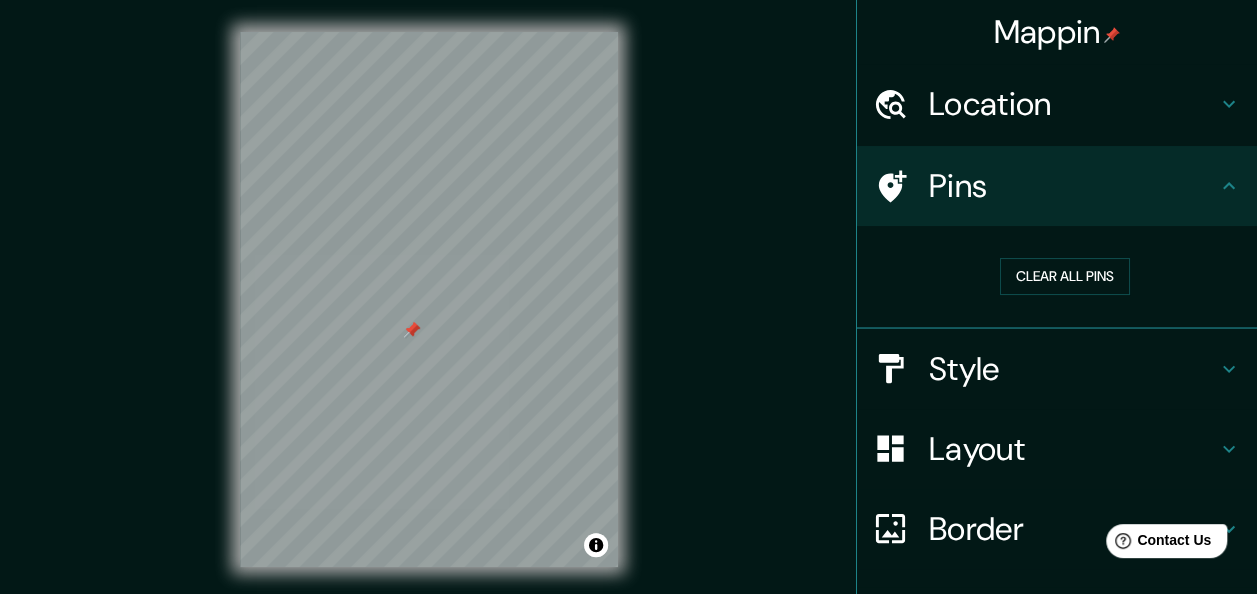 click at bounding box center (412, 330) 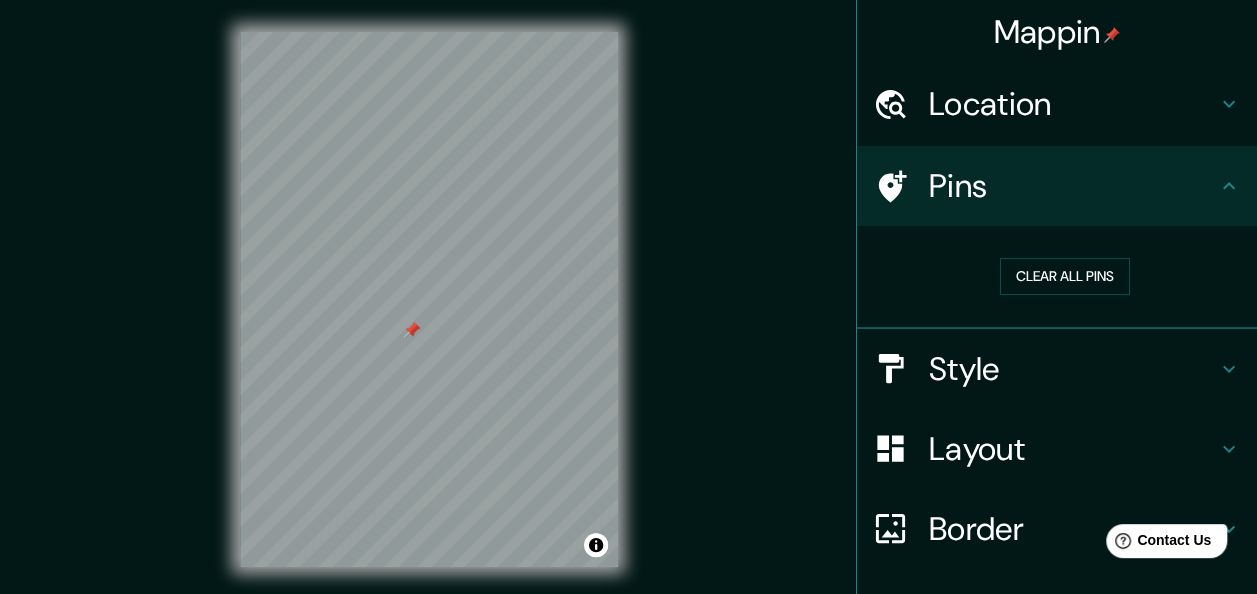 click at bounding box center (412, 330) 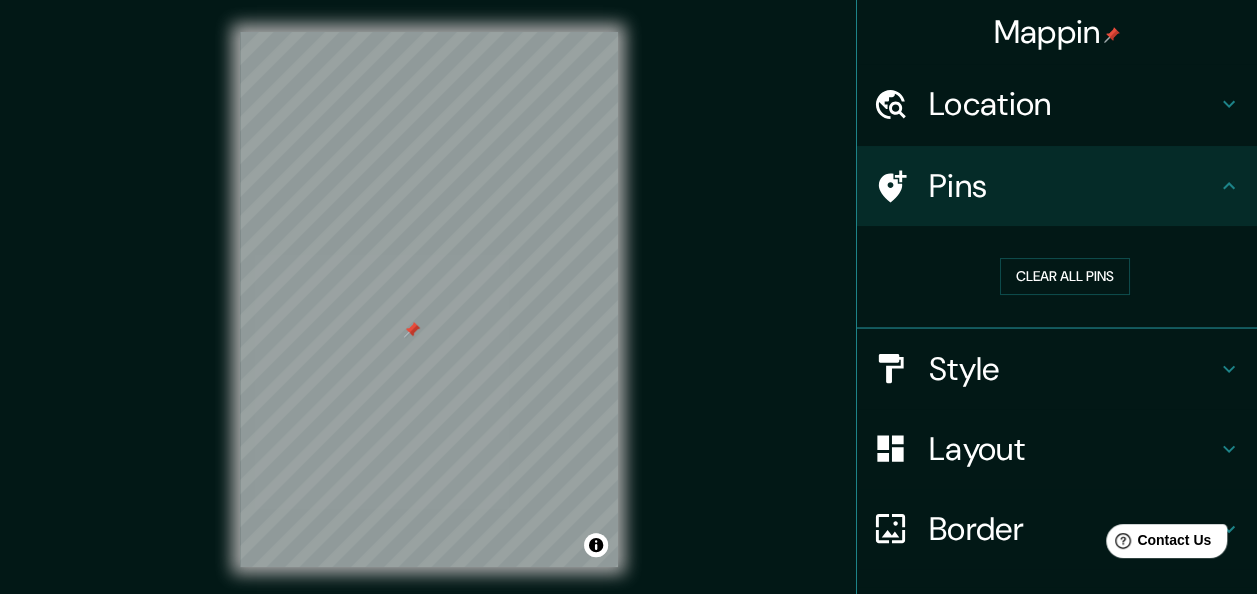 click at bounding box center [412, 330] 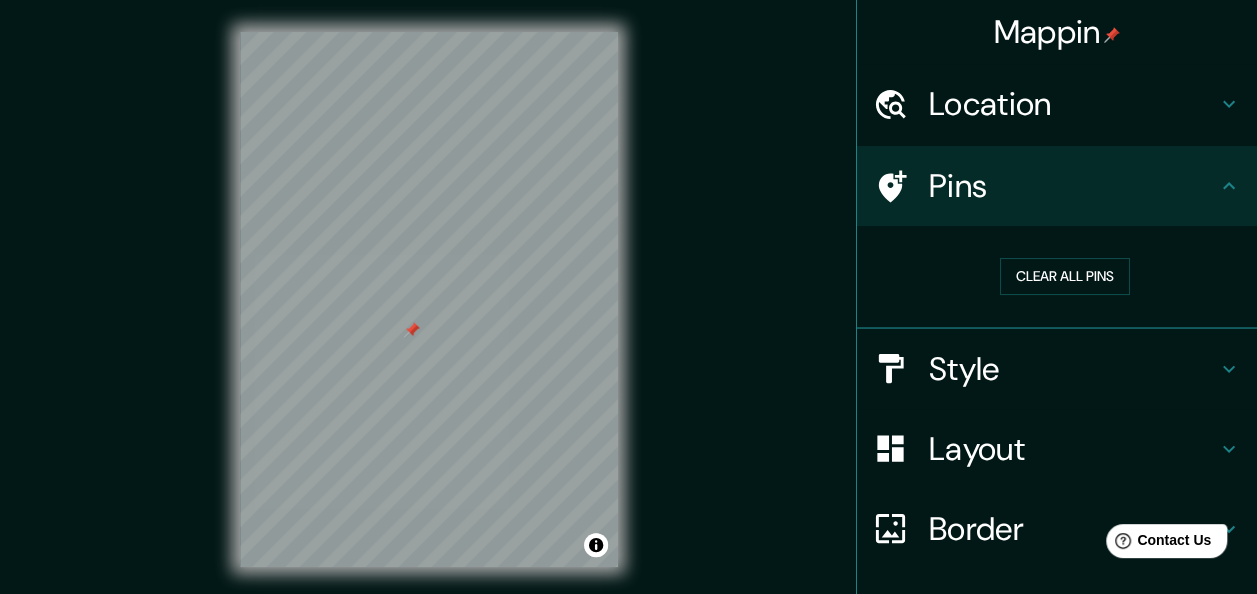 click at bounding box center (412, 330) 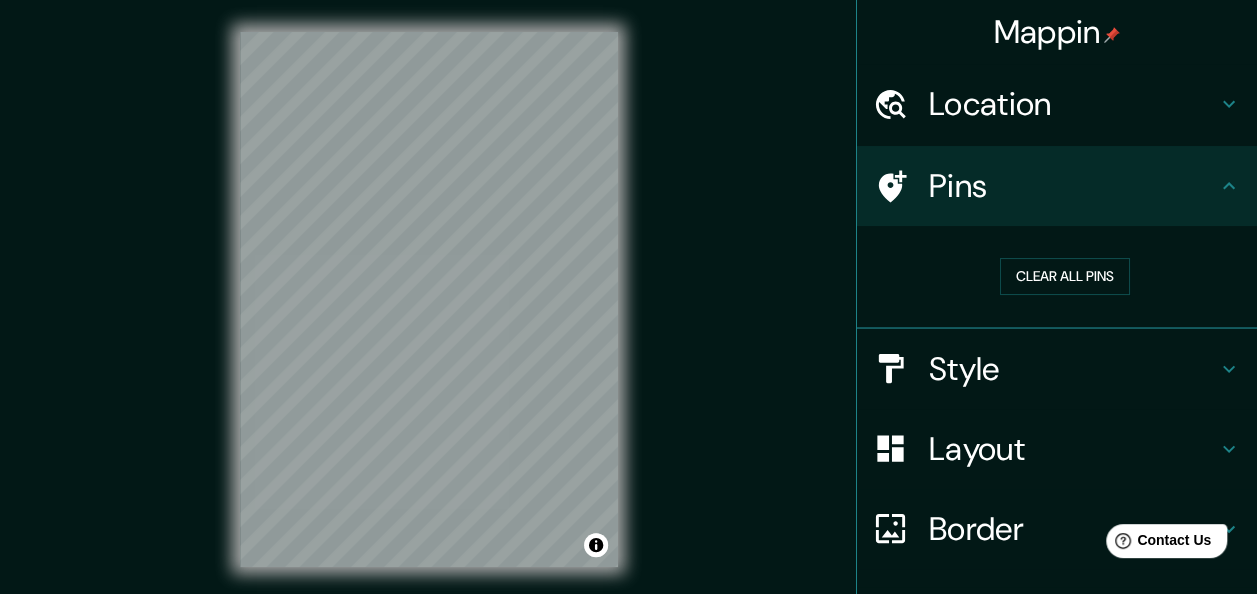 click on "Clear all pins" at bounding box center (1065, 276) 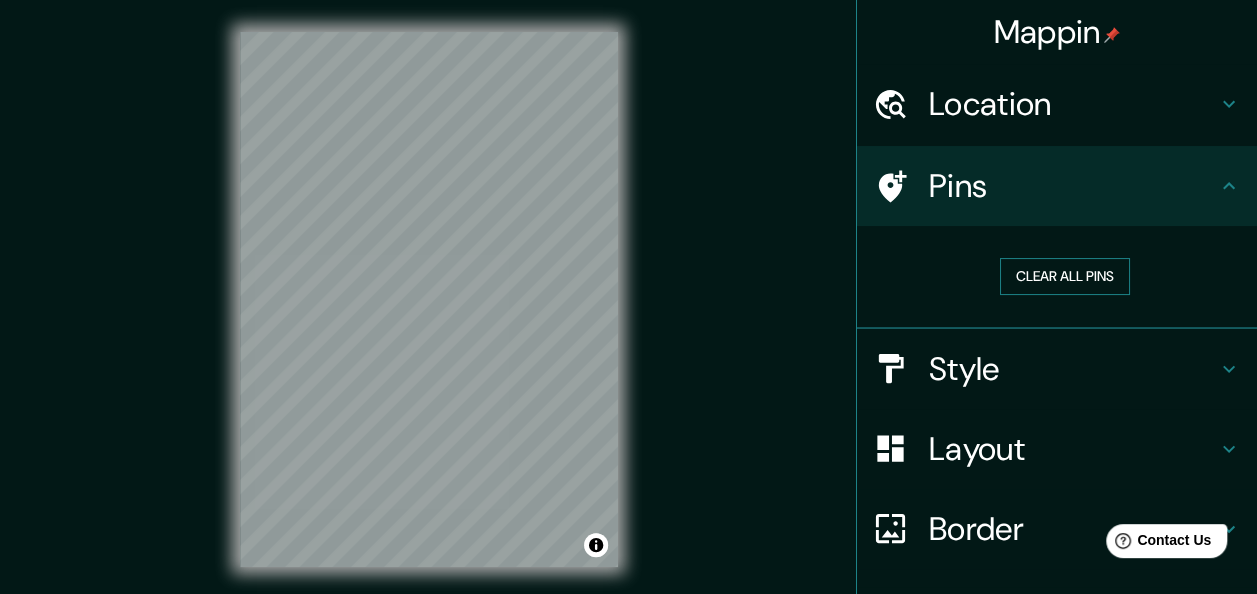 click on "Clear all pins" at bounding box center (1065, 276) 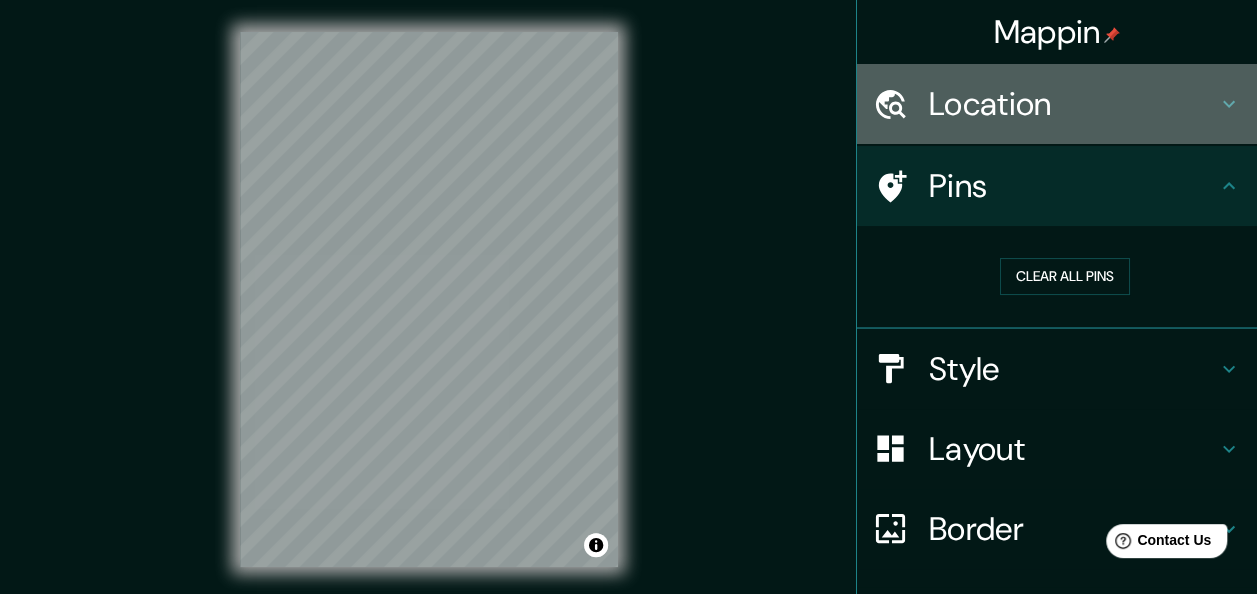 click on "Location" at bounding box center (1073, 104) 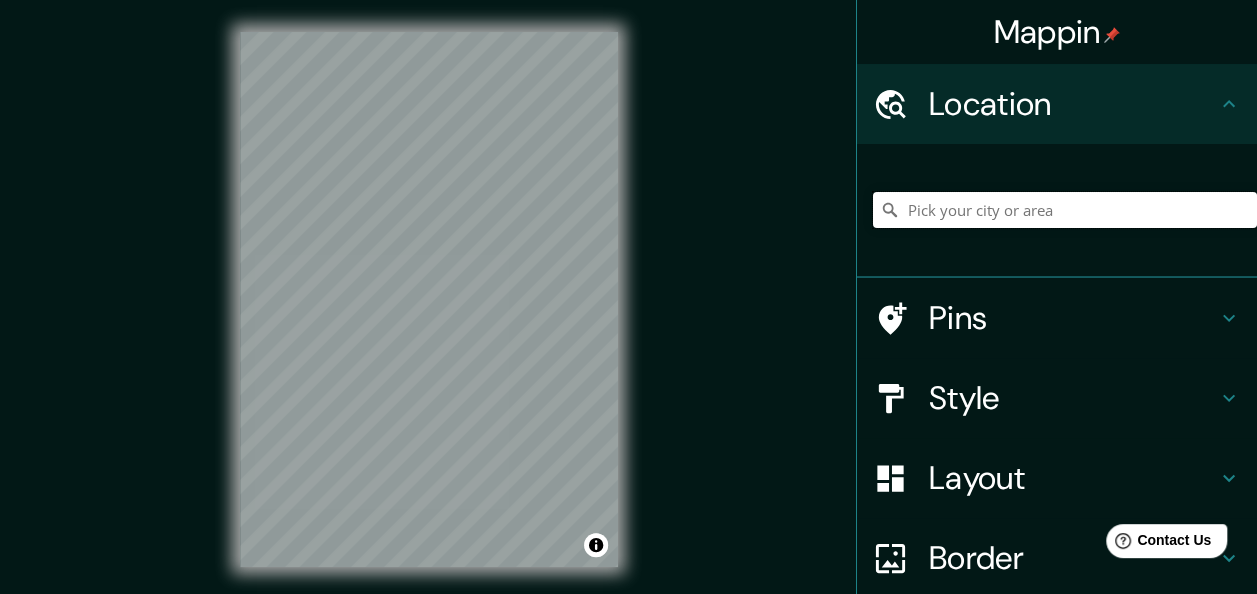 click at bounding box center [1065, 210] 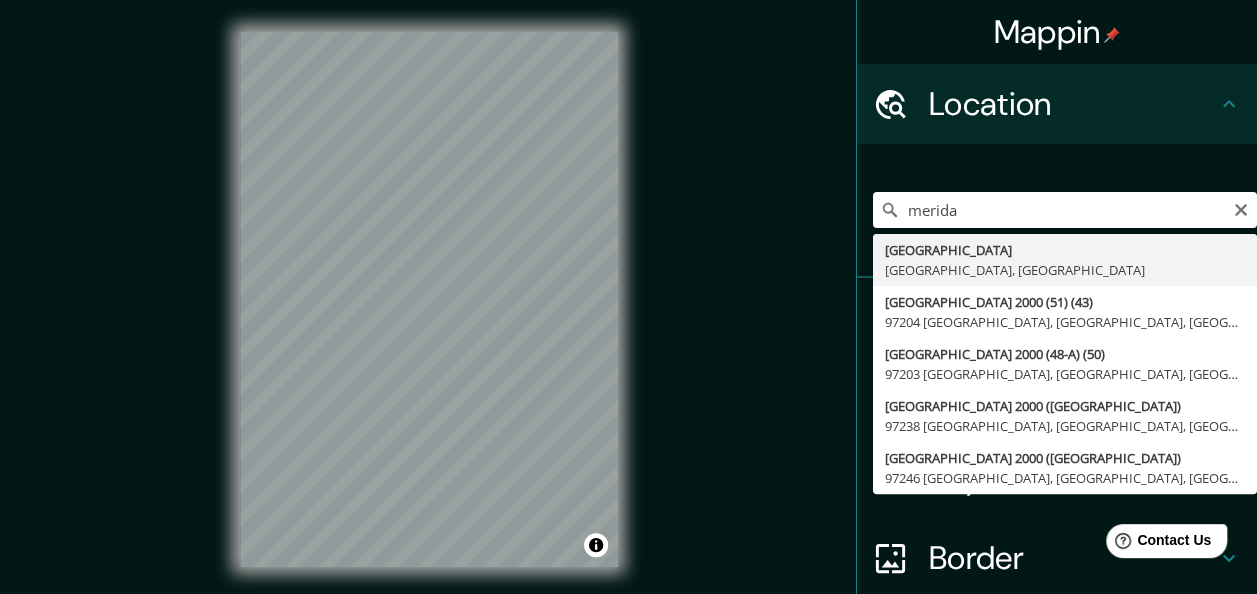 type on "[GEOGRAPHIC_DATA], [GEOGRAPHIC_DATA], [GEOGRAPHIC_DATA]" 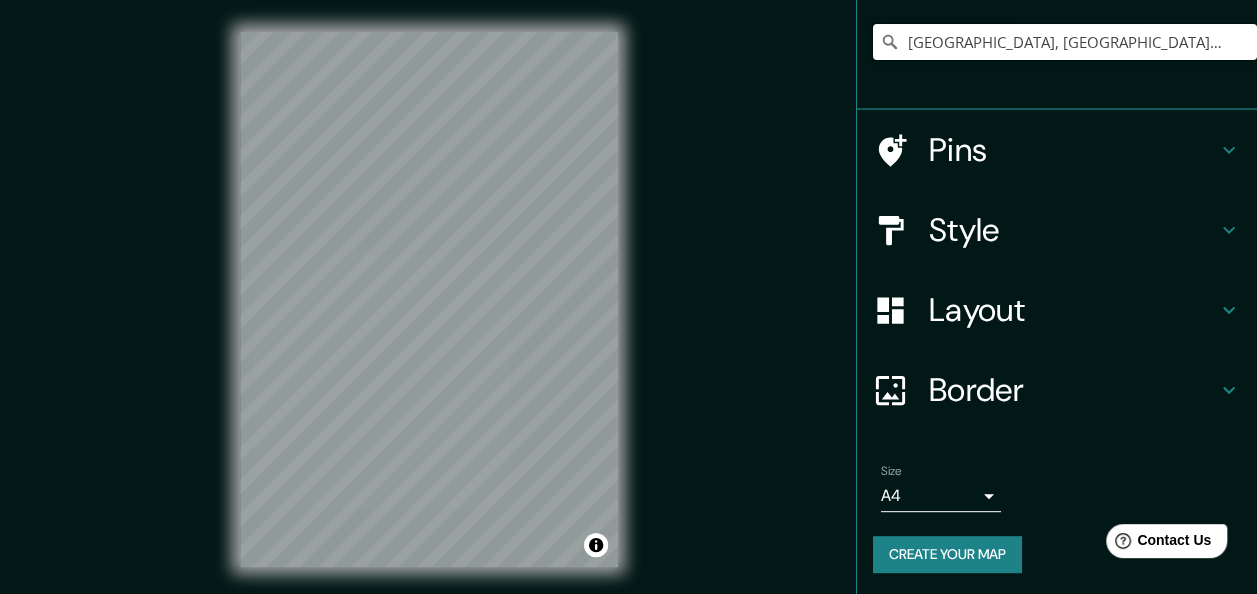 scroll, scrollTop: 170, scrollLeft: 0, axis: vertical 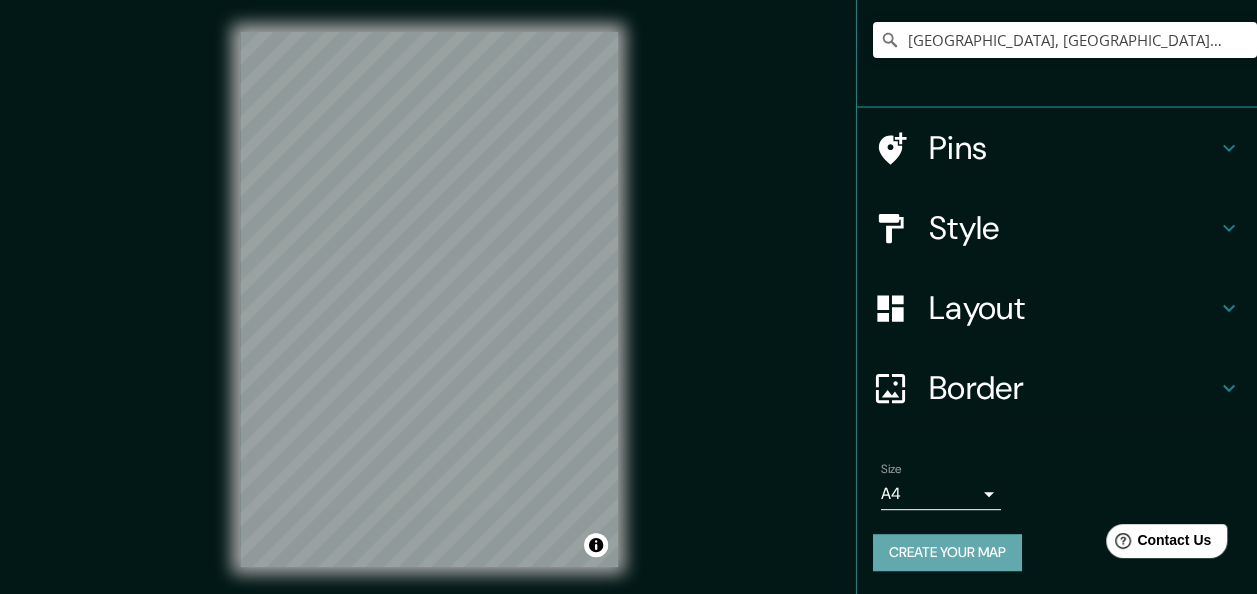 click on "Create your map" at bounding box center [947, 552] 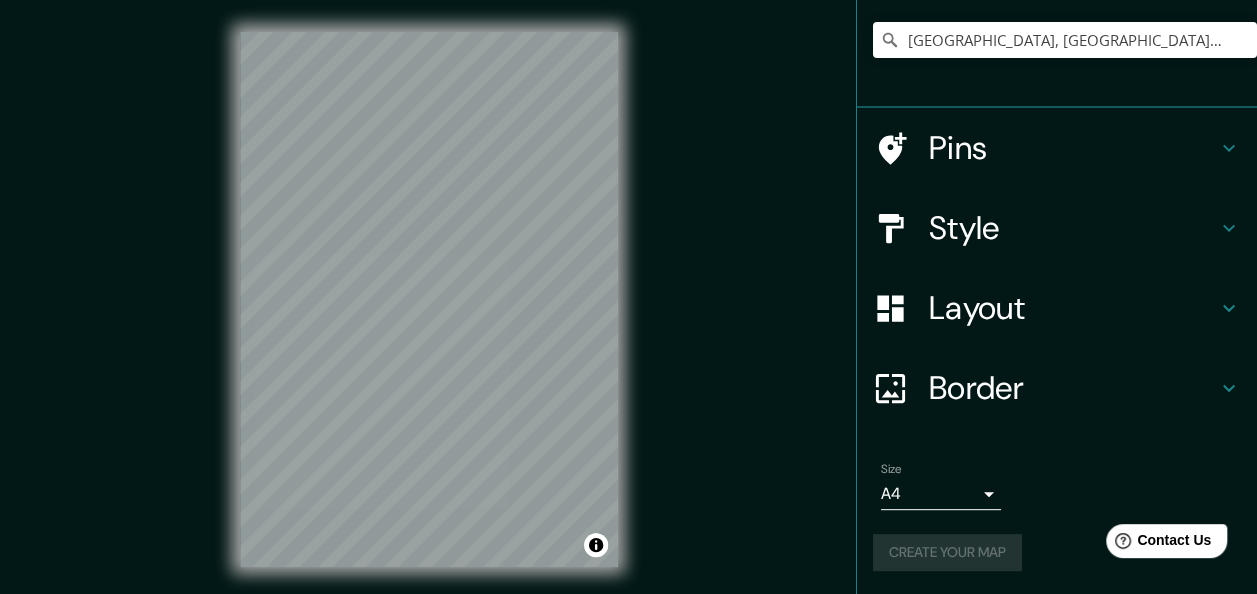 scroll, scrollTop: 36, scrollLeft: 0, axis: vertical 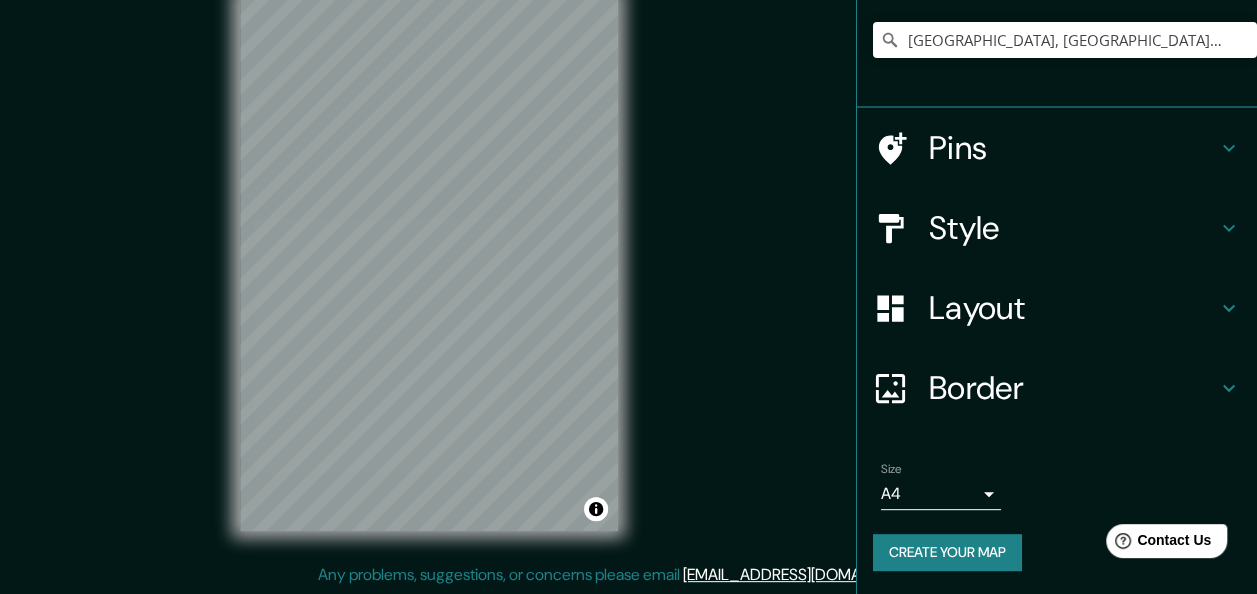 click on "Create your map" at bounding box center (947, 552) 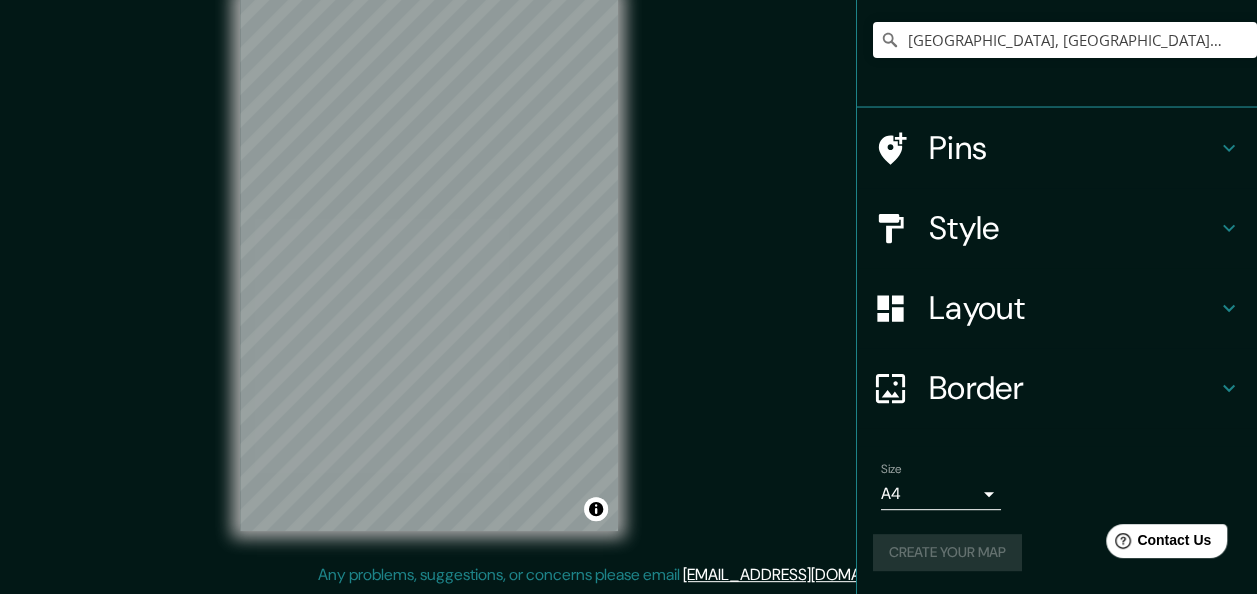 click on "Mappin Location [GEOGRAPHIC_DATA], [GEOGRAPHIC_DATA], [GEOGRAPHIC_DATA] Pins Style Layout Border Choose a border.  Hint : you can make layers of the frame opaque to create some cool effects. None Simple Transparent Fancy Size A4 single Create your map © Mapbox   © OpenStreetMap   Improve this map Any problems, suggestions, or concerns please email    [EMAIL_ADDRESS][DOMAIN_NAME] . . ." at bounding box center (628, 261) 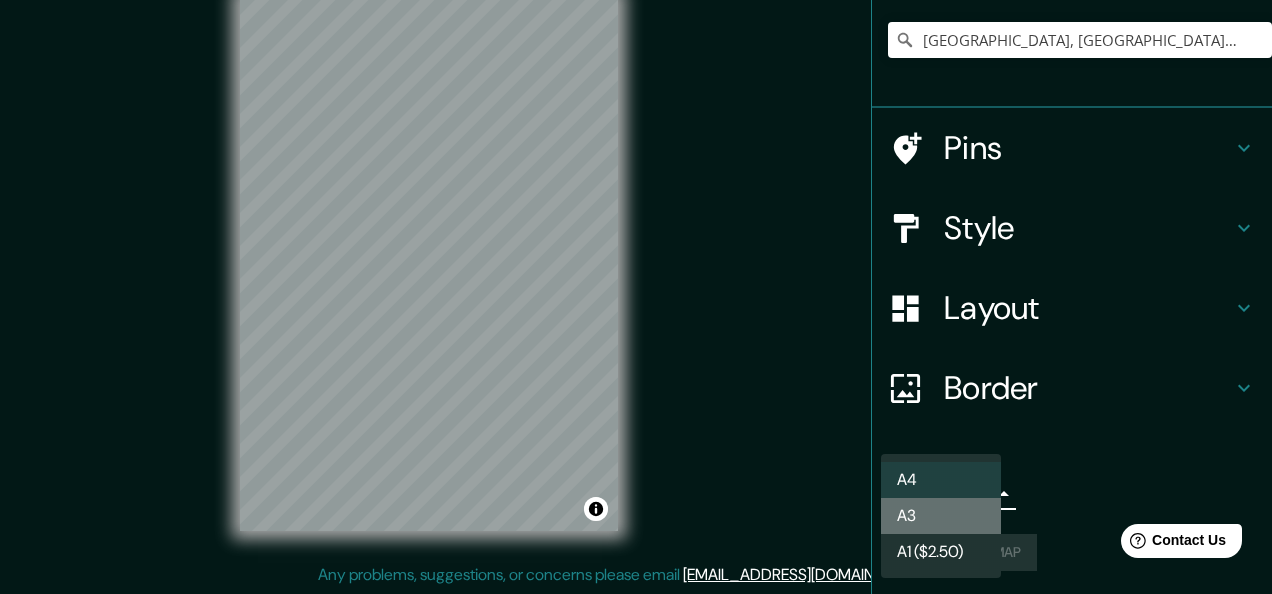 click on "A3" at bounding box center [941, 516] 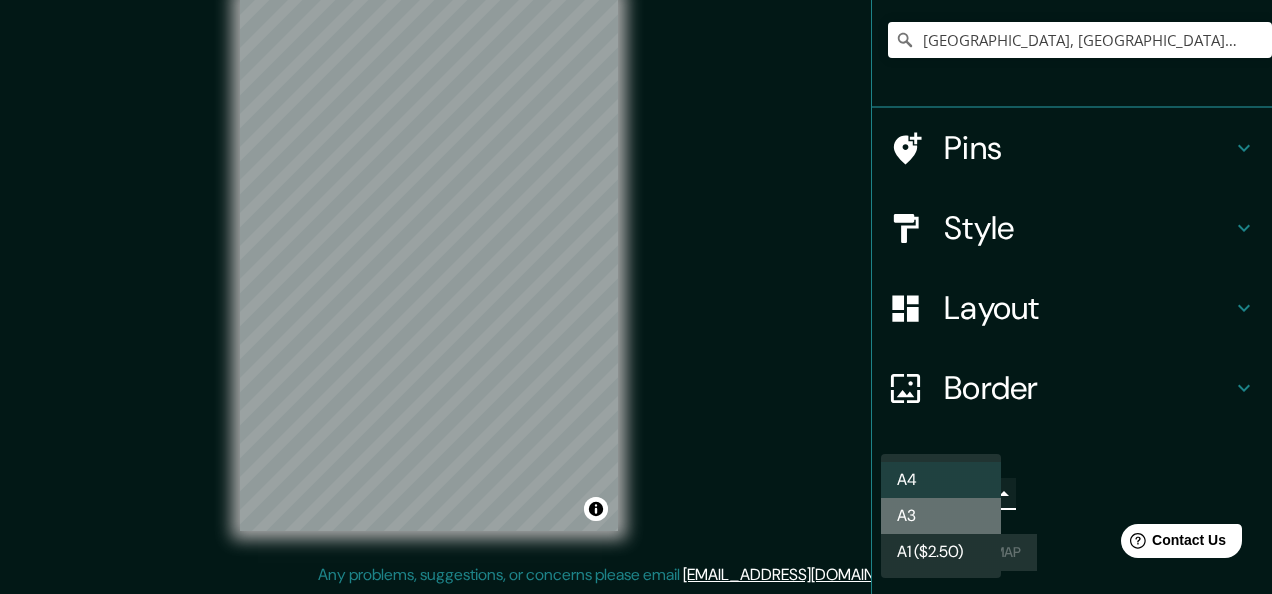 type on "a4" 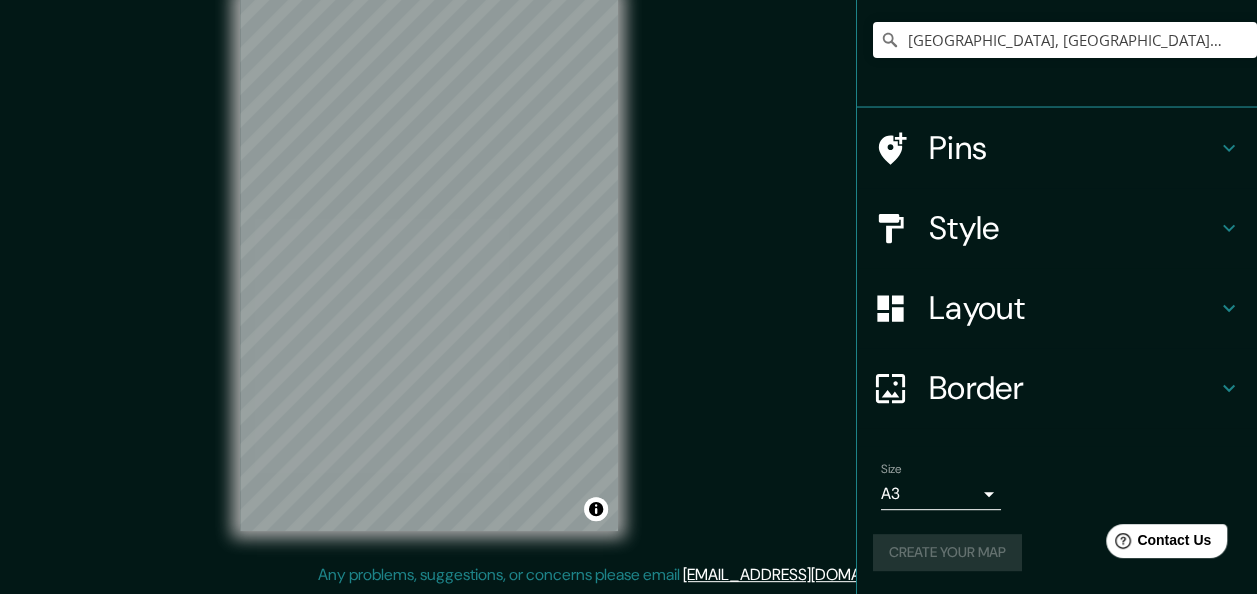 click on "Create your map" at bounding box center (1057, 552) 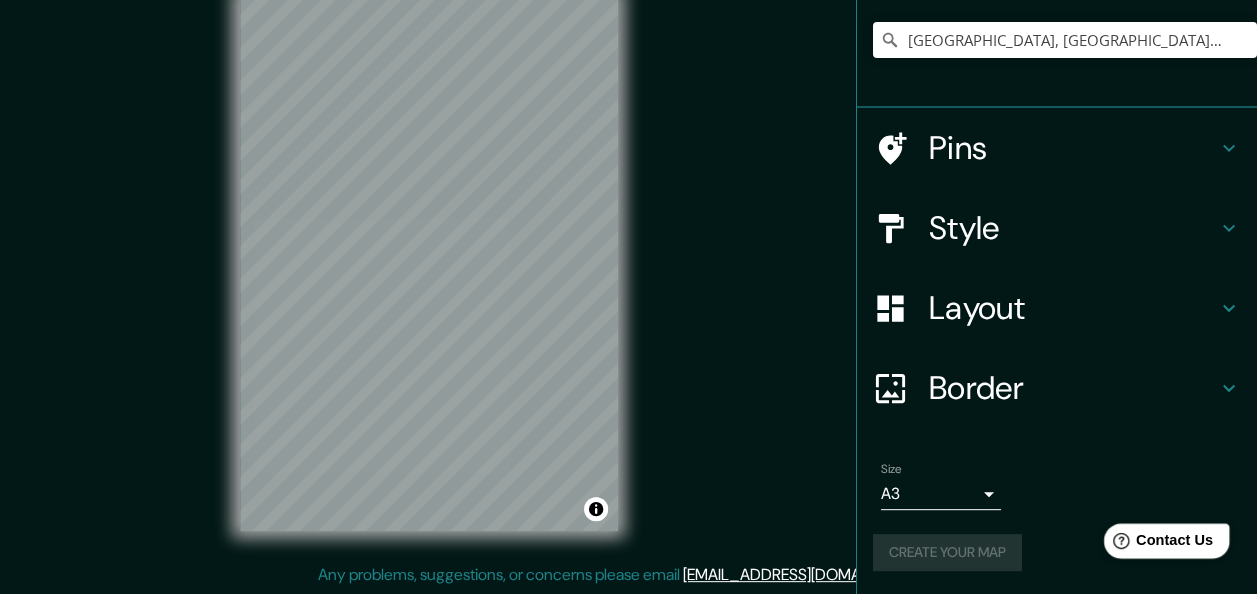 click on "Contact Us" at bounding box center [1174, 540] 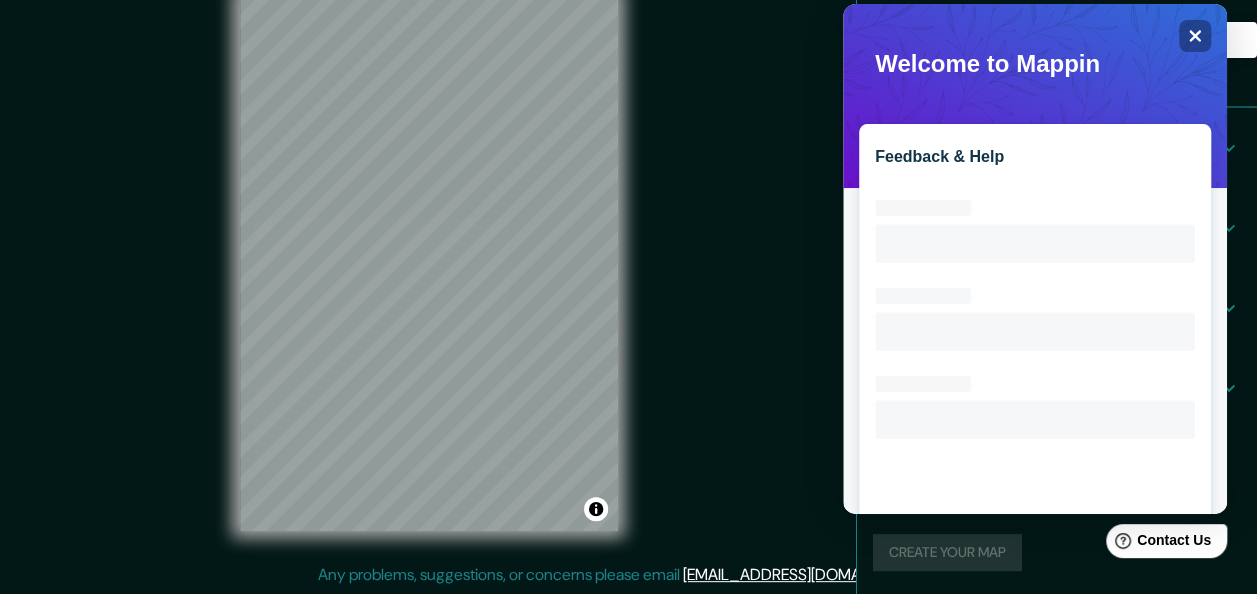 scroll, scrollTop: 0, scrollLeft: 0, axis: both 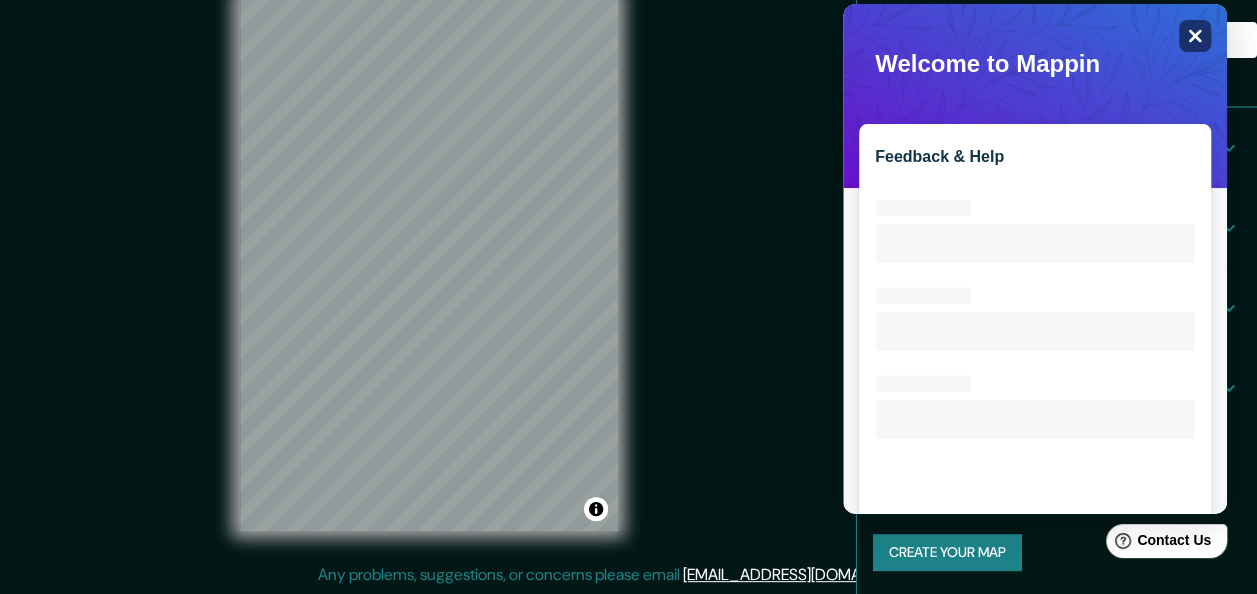 click on "Welcome to Mappin Close Feedback & Help Loading interface..." at bounding box center (1035, 12) 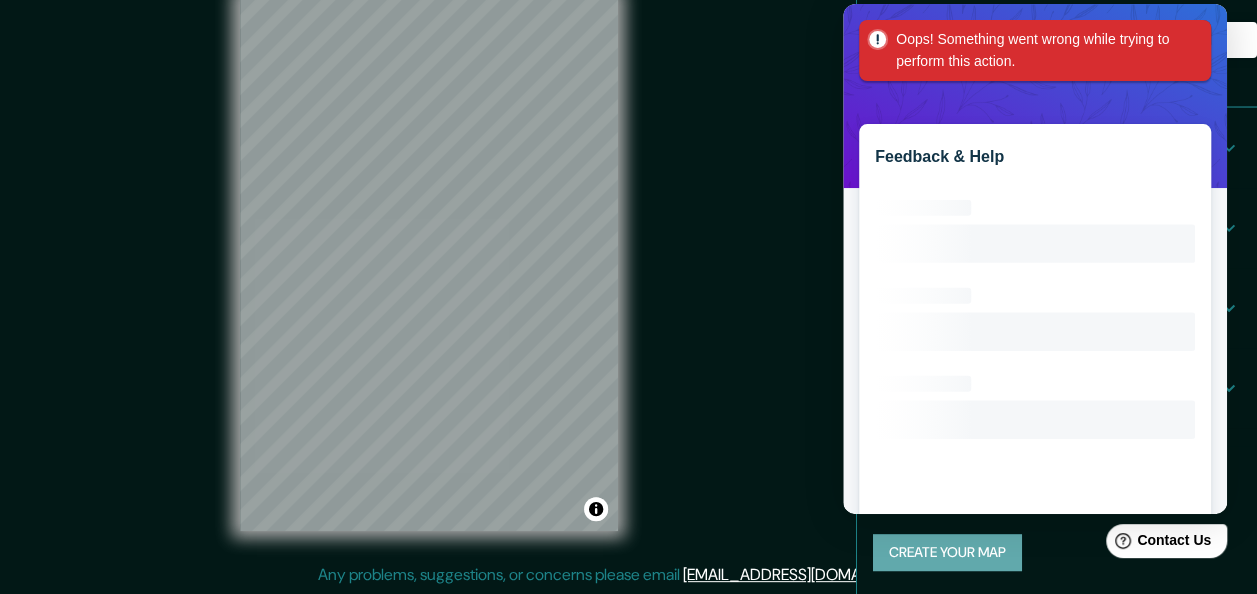 click on "Create your map" at bounding box center (947, 552) 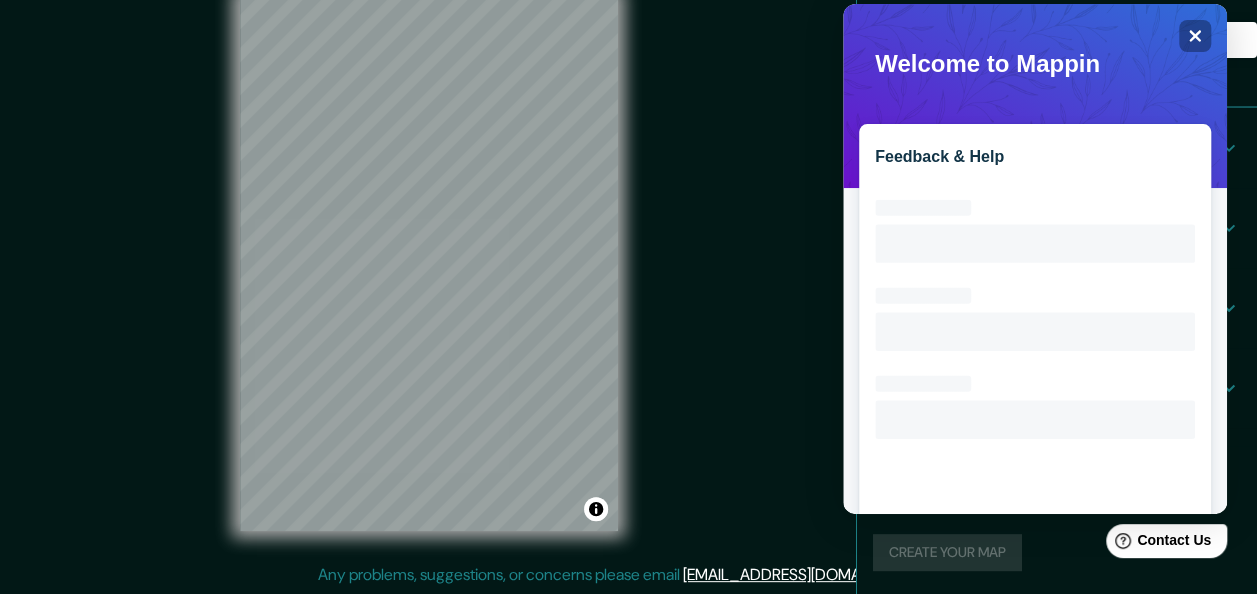 click on "Help Contact Us" at bounding box center (1157, 537) 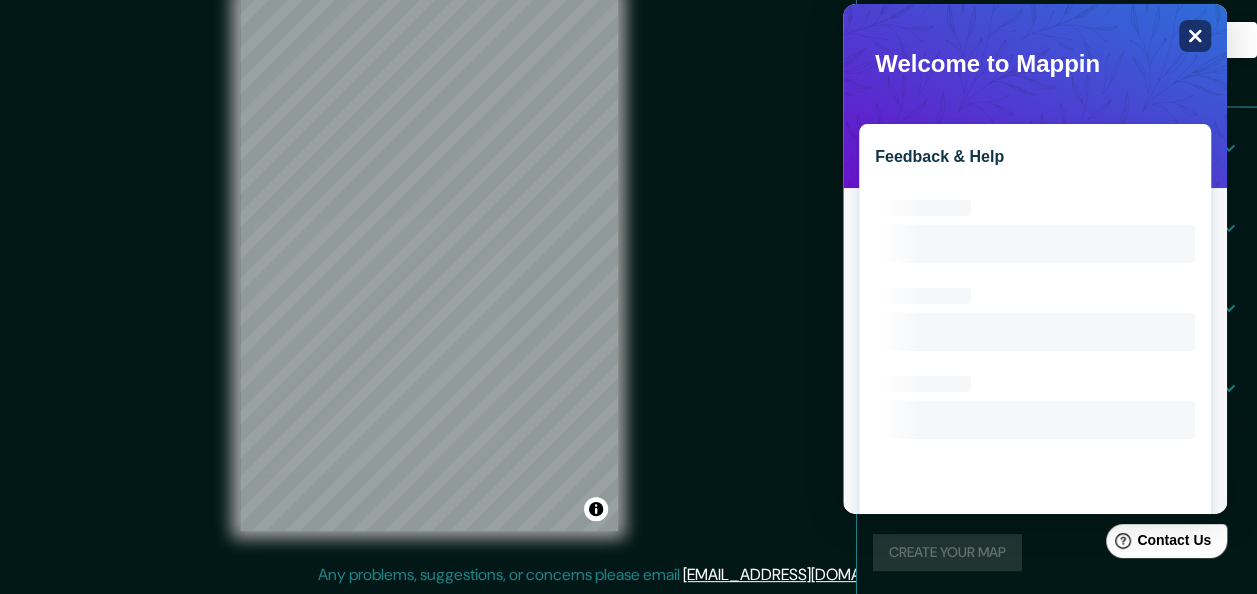 click on "Close" 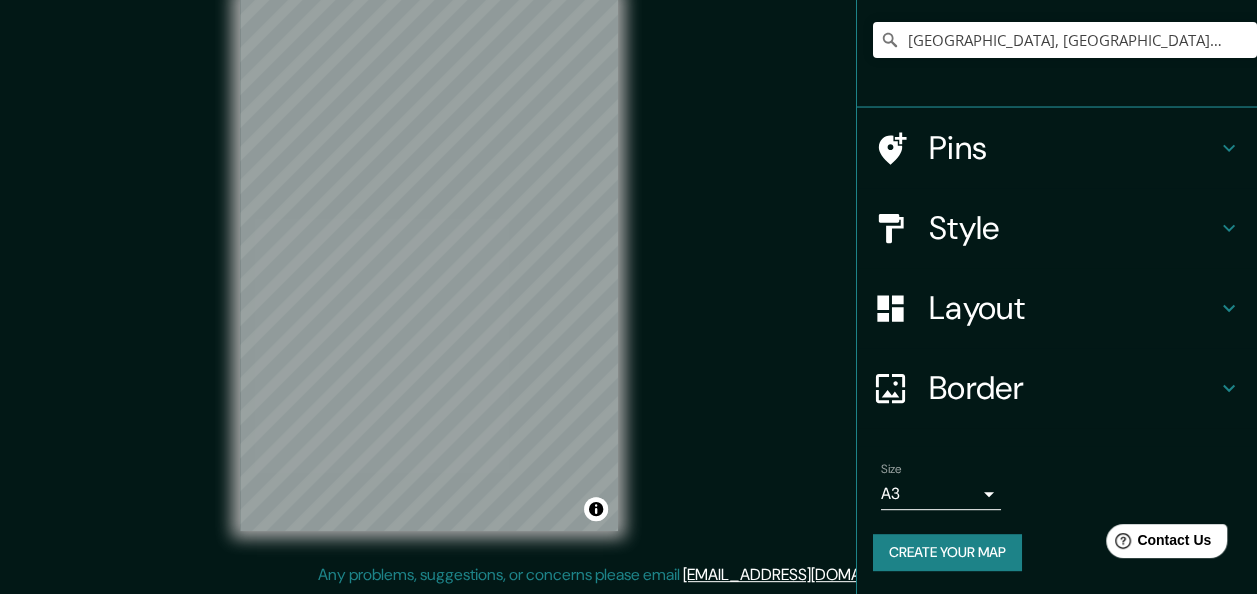 click on "Style" at bounding box center (1073, 228) 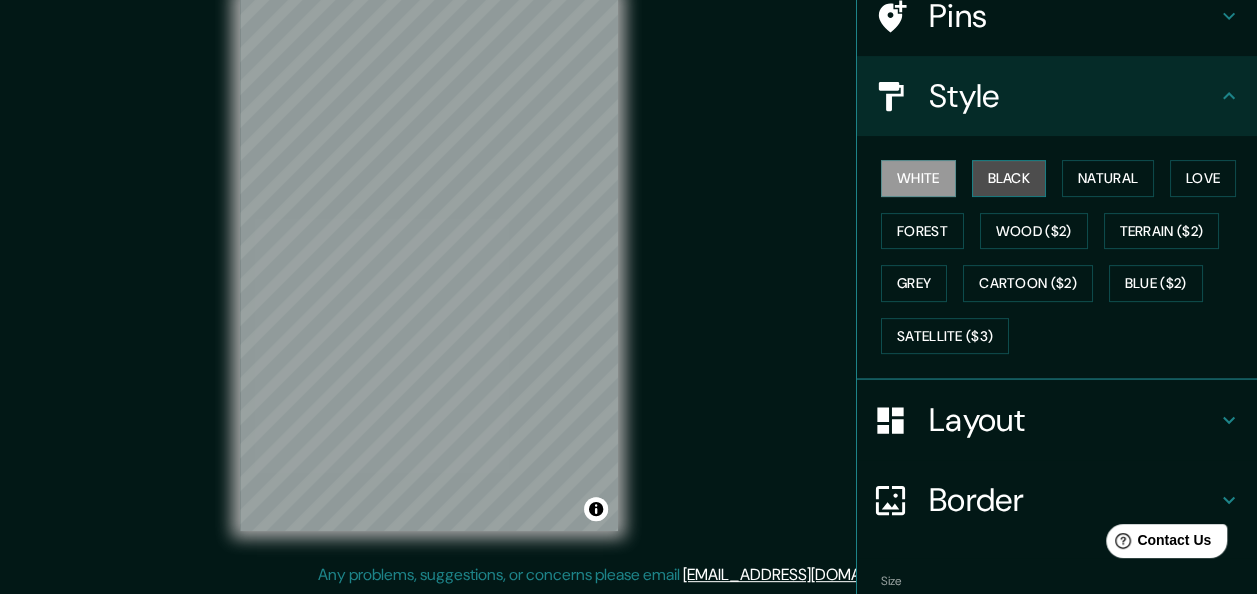 click on "Black" at bounding box center [1009, 178] 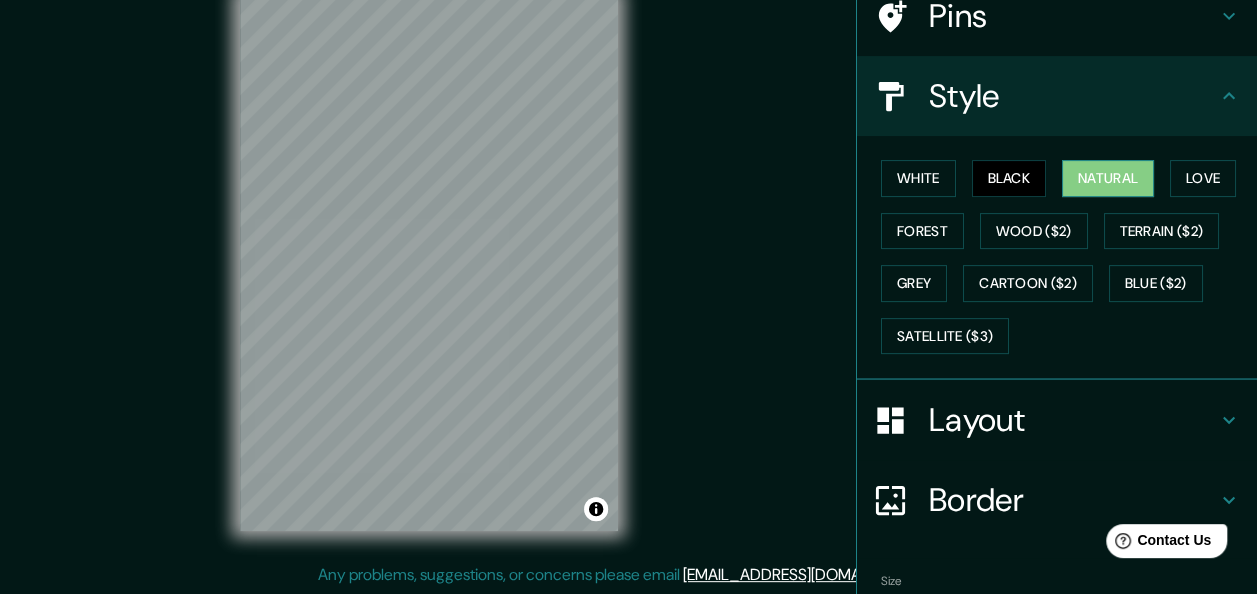 click on "Natural" at bounding box center (1108, 178) 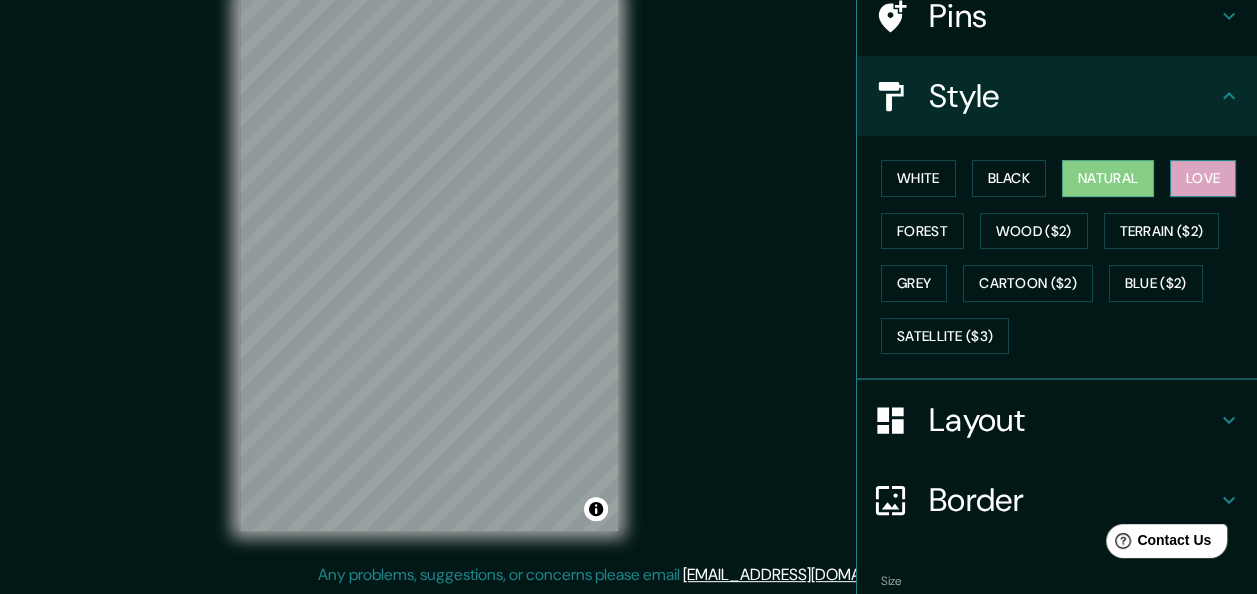 click on "Love" at bounding box center (1203, 178) 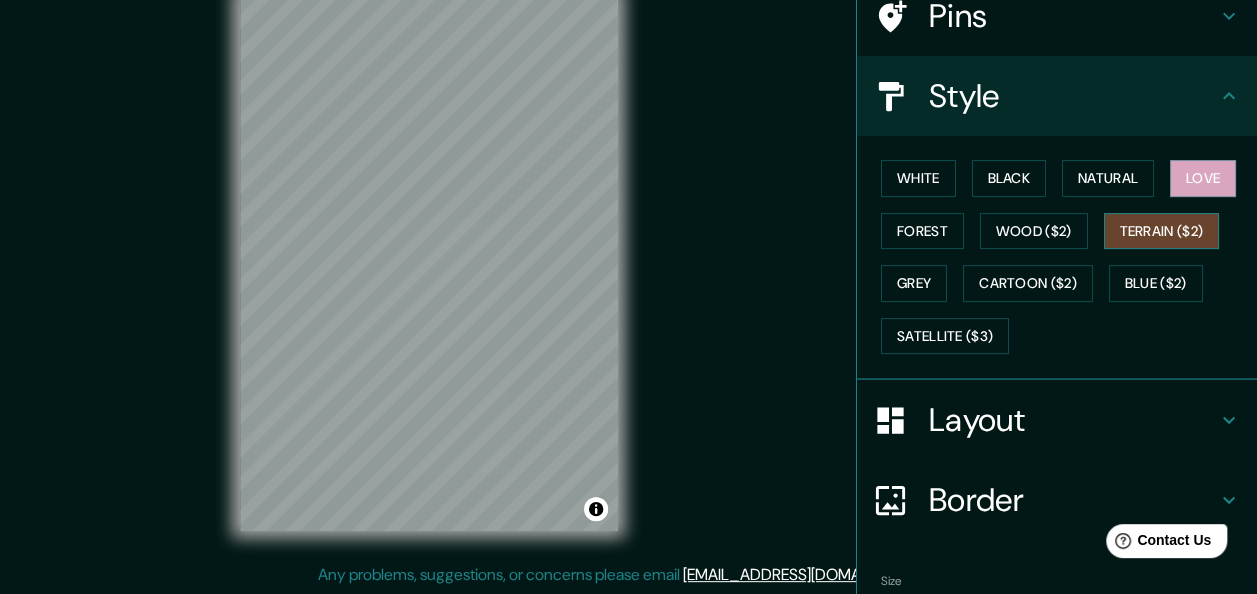 click on "Terrain ($2)" at bounding box center [1162, 231] 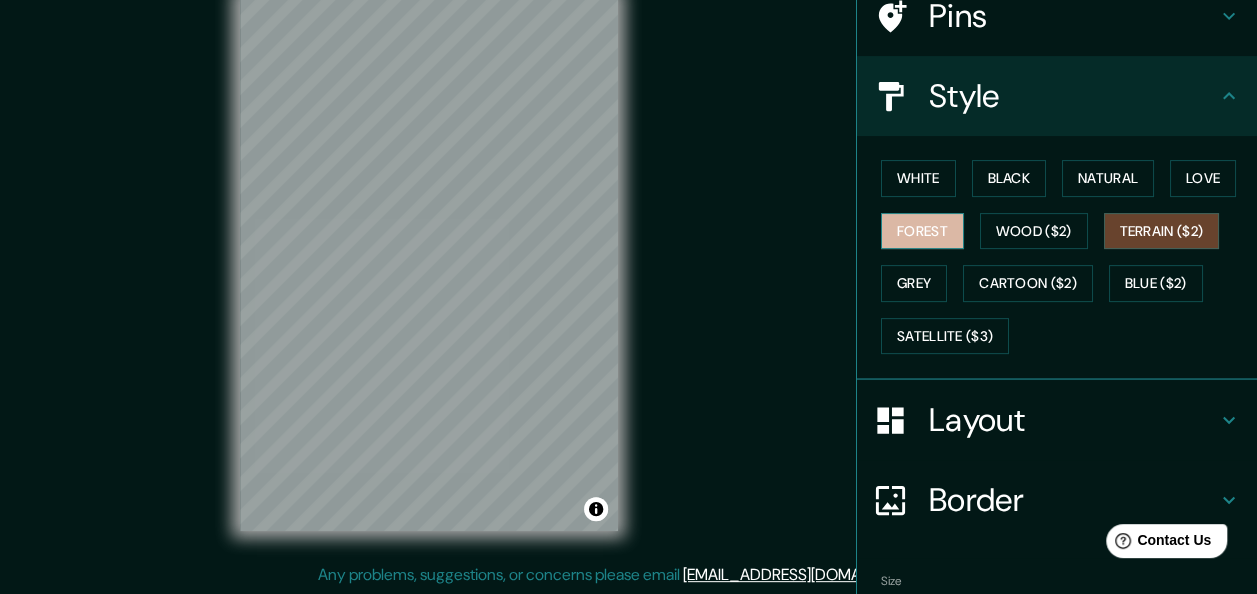 click on "Forest" at bounding box center [922, 231] 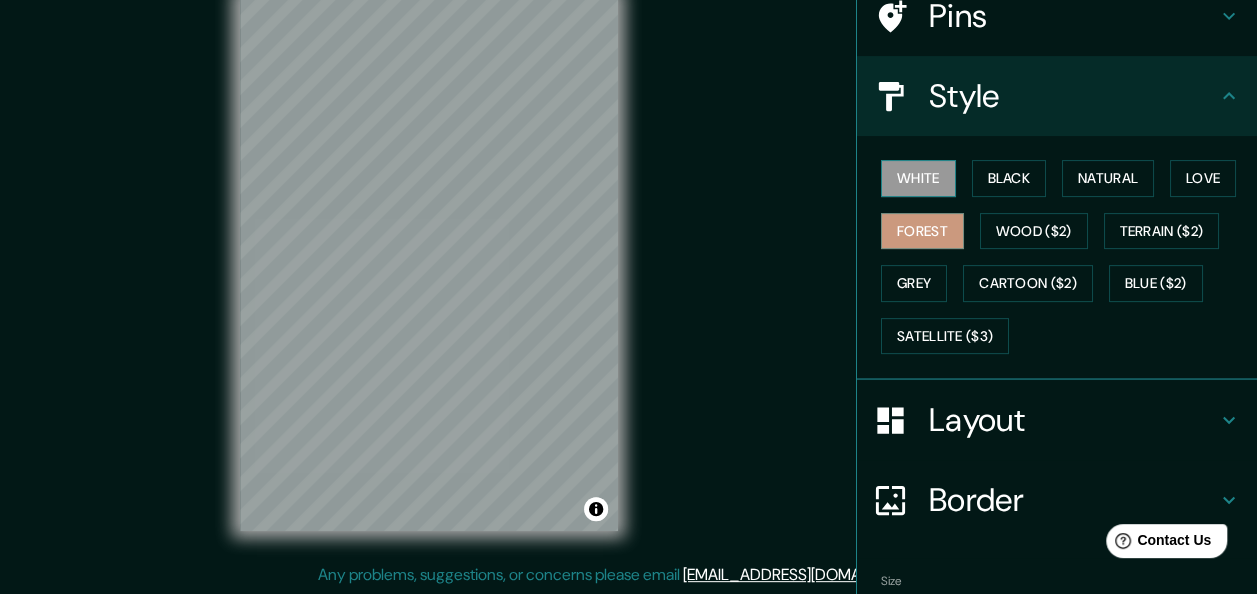 click on "White" at bounding box center [918, 178] 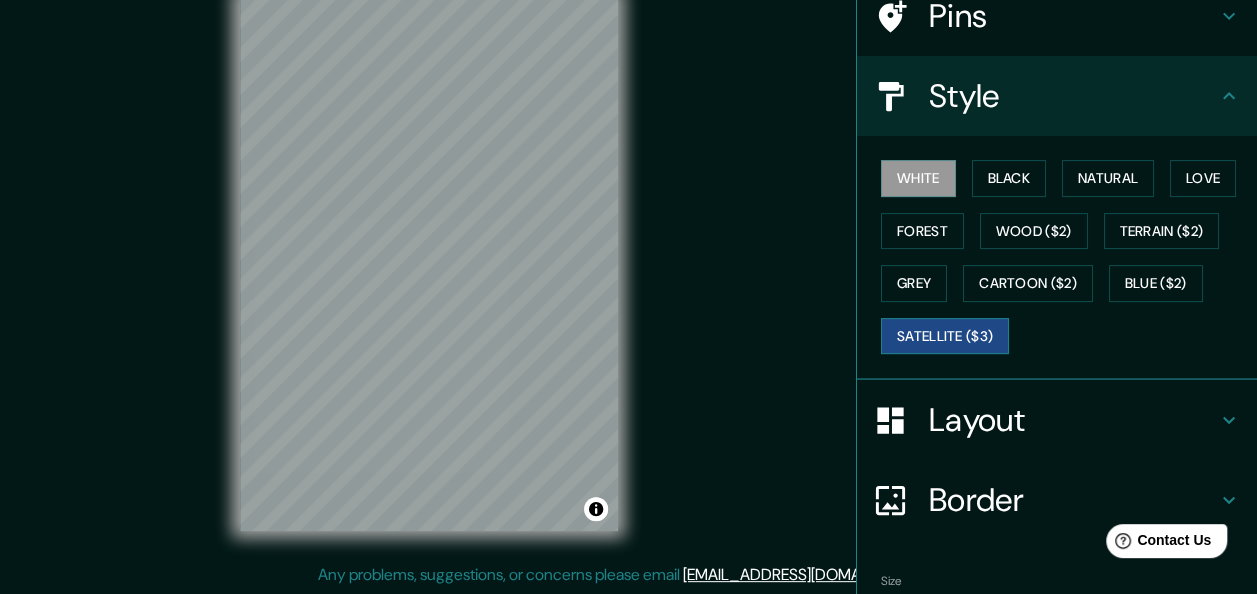click on "Satellite ($3)" at bounding box center (945, 336) 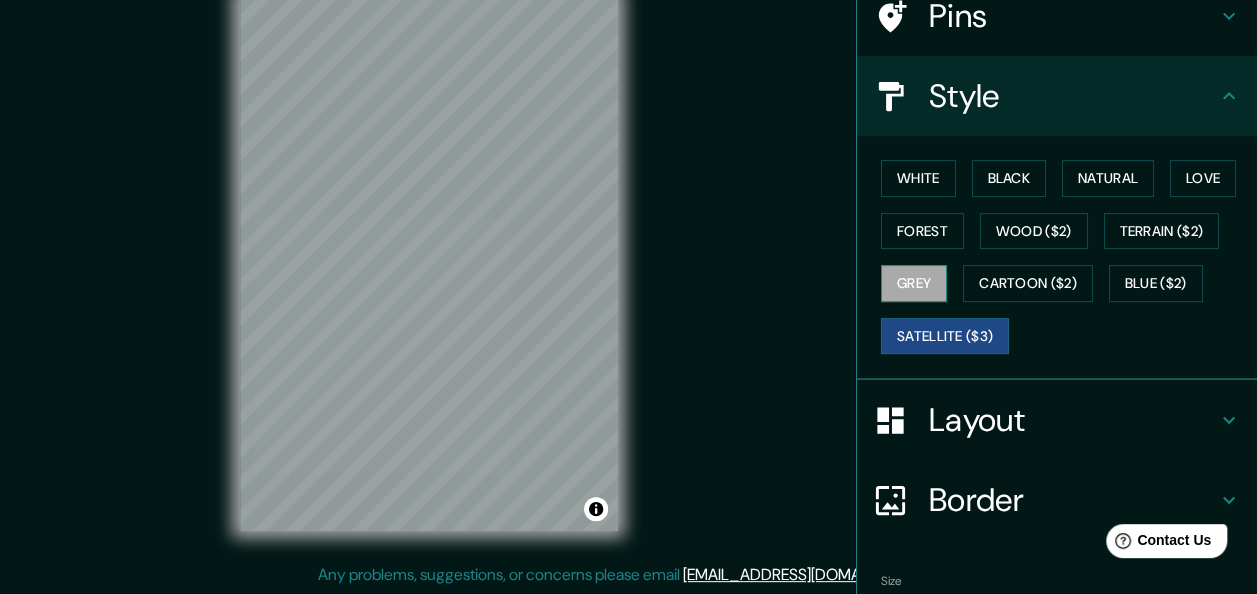 click on "Grey" at bounding box center (914, 283) 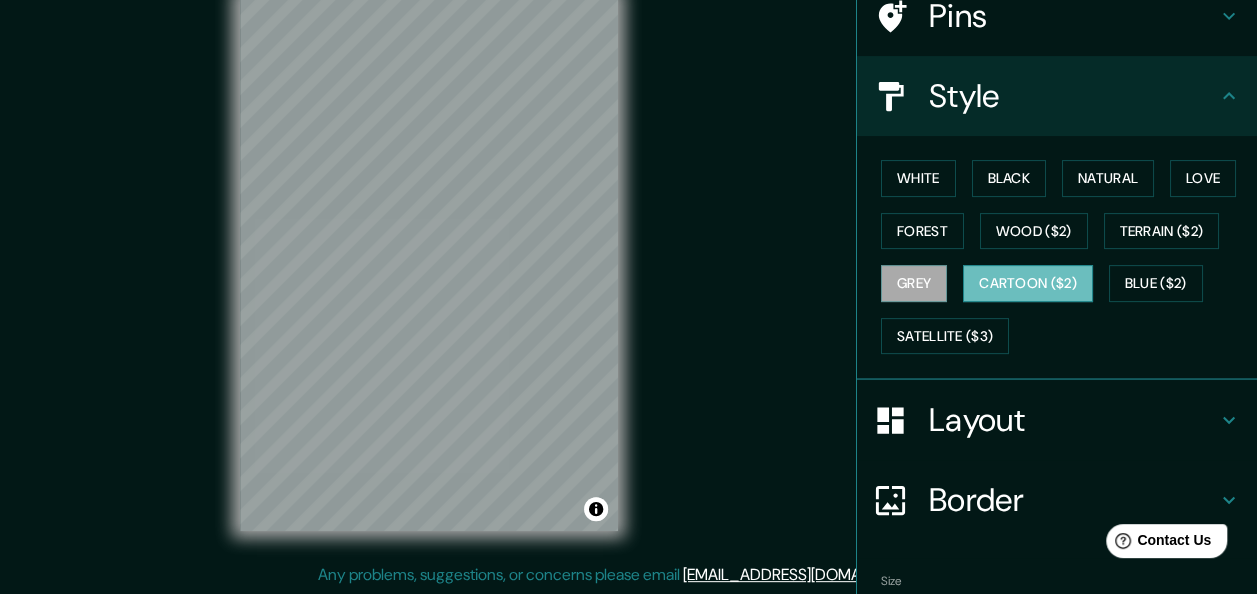 click on "Cartoon ($2)" at bounding box center [1028, 283] 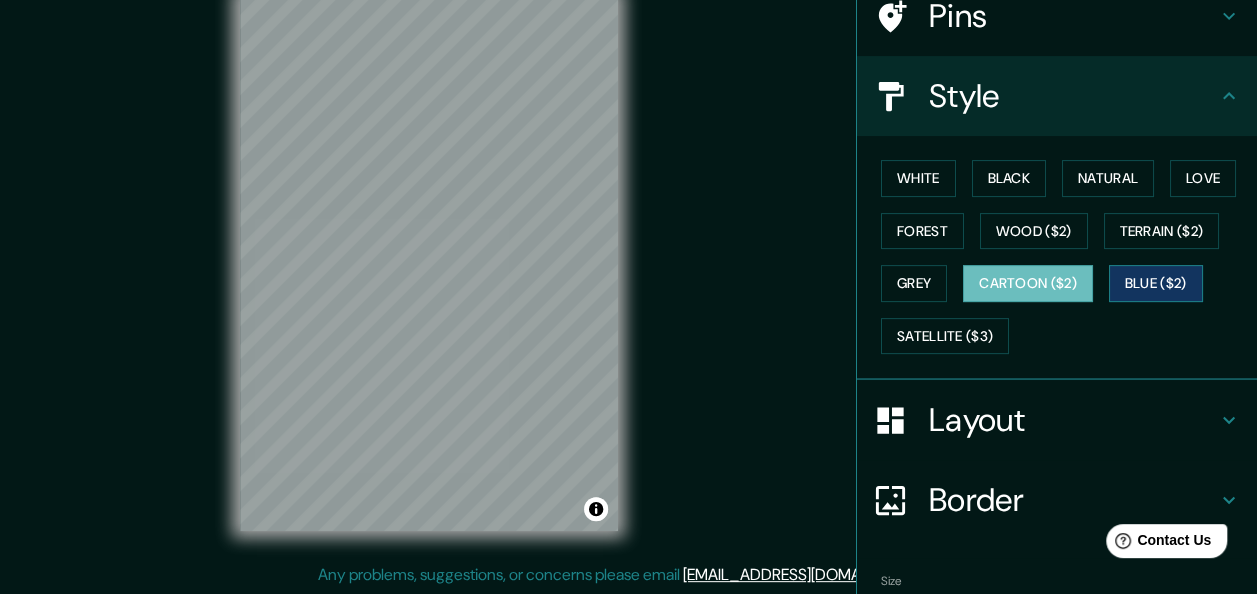 click on "Blue ($2)" at bounding box center [1156, 283] 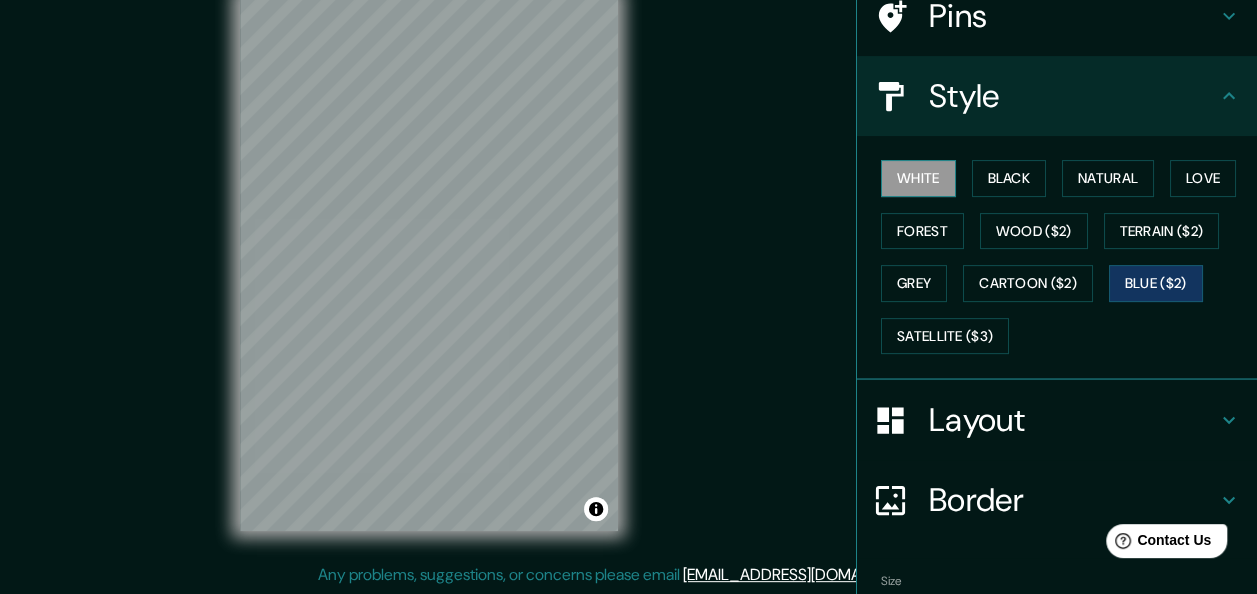 click on "White" at bounding box center [918, 178] 